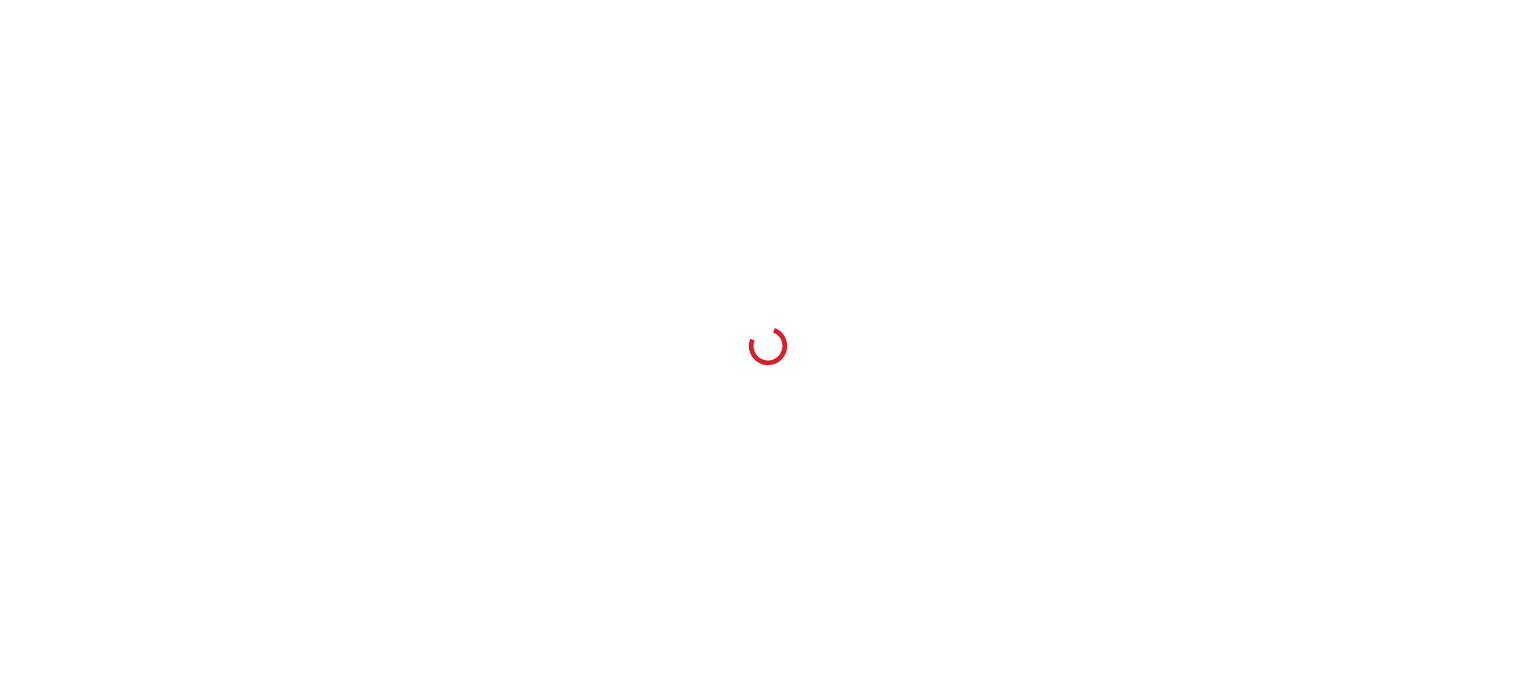 scroll, scrollTop: 0, scrollLeft: 0, axis: both 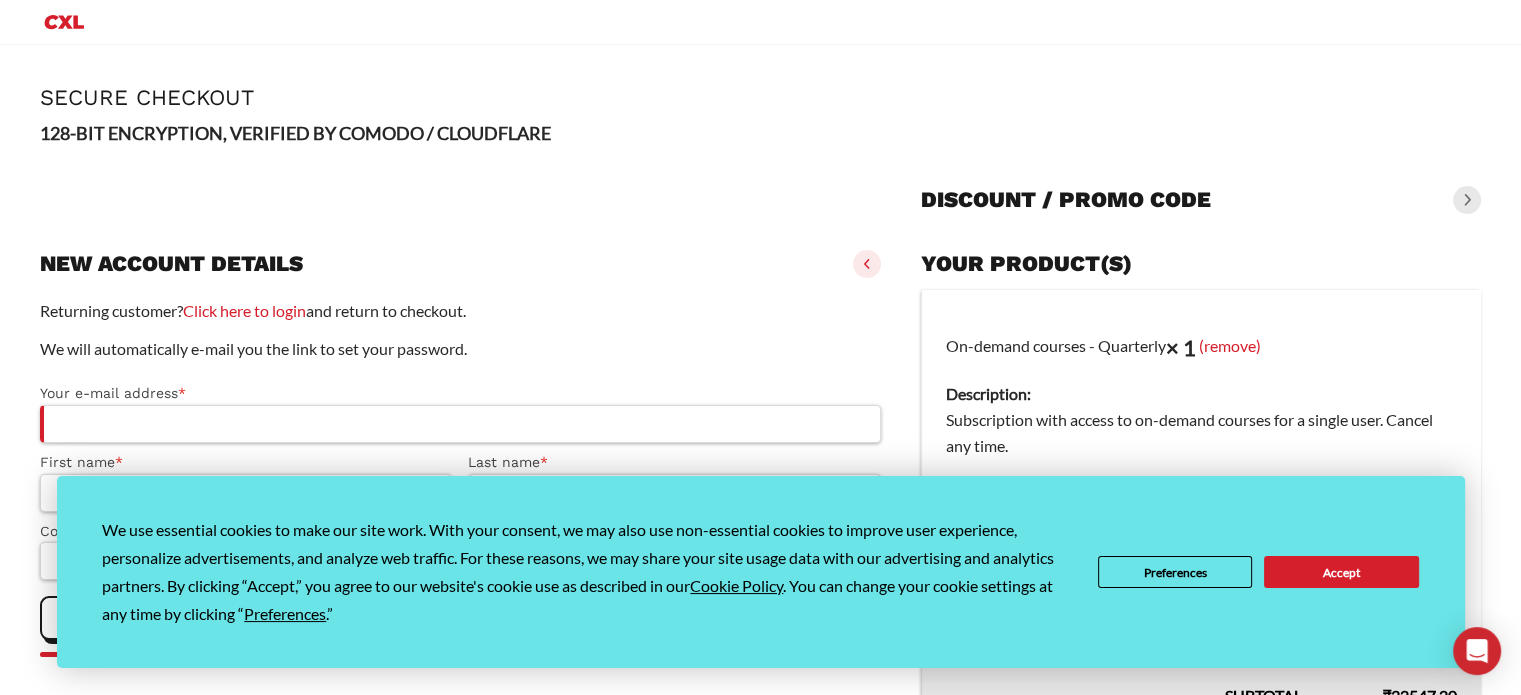 click on "We use essential cookies to make our site work. With your consent, we may also use non-essential cookies to improve user experience, personalize advertisements, and analyze web traffic. For these reasons, we may share your site usage data with our advertising and analytics partners. By clicking “Accept,” you agree to our website's cookie use as described in our  Cookie Policy . You can change your cookie settings at any time by clicking “ Preferences .” Preferences Accept" at bounding box center [760, 572] 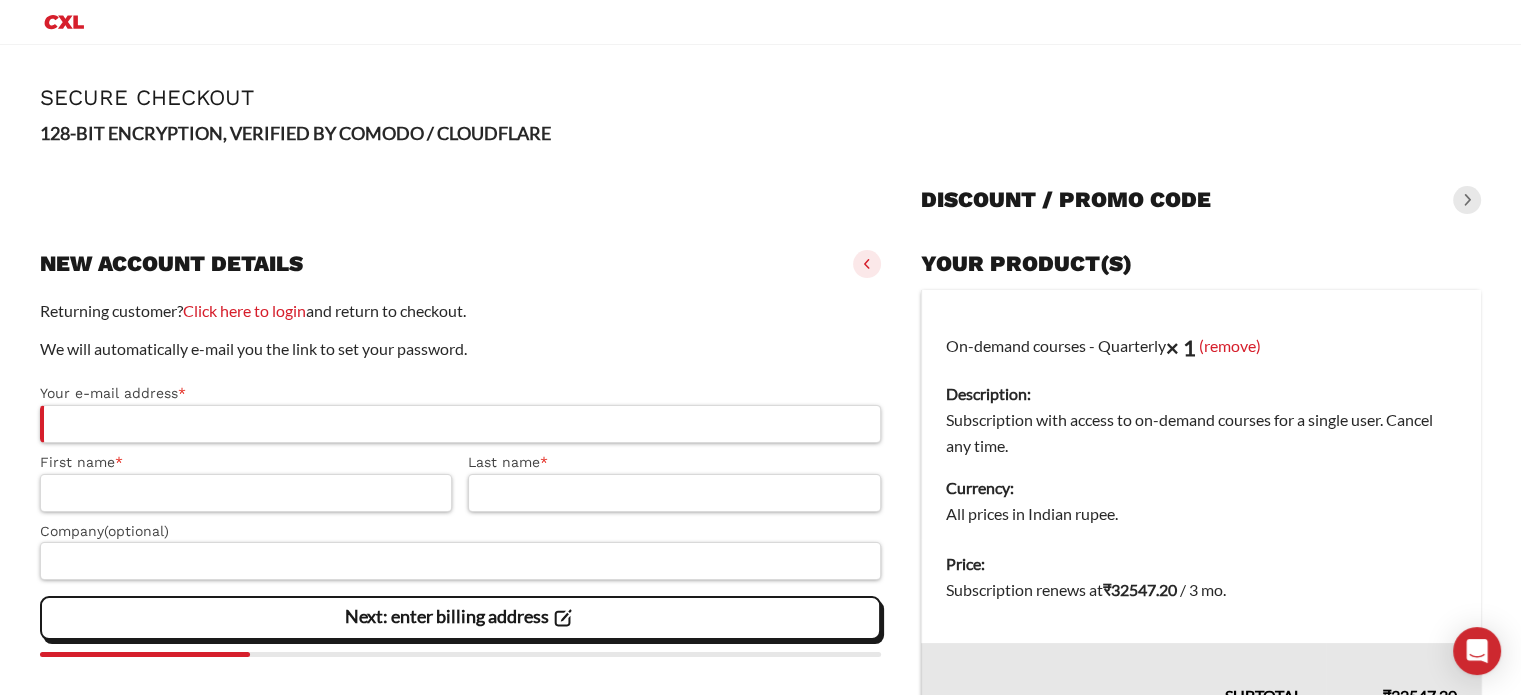 click at bounding box center [1467, 200] 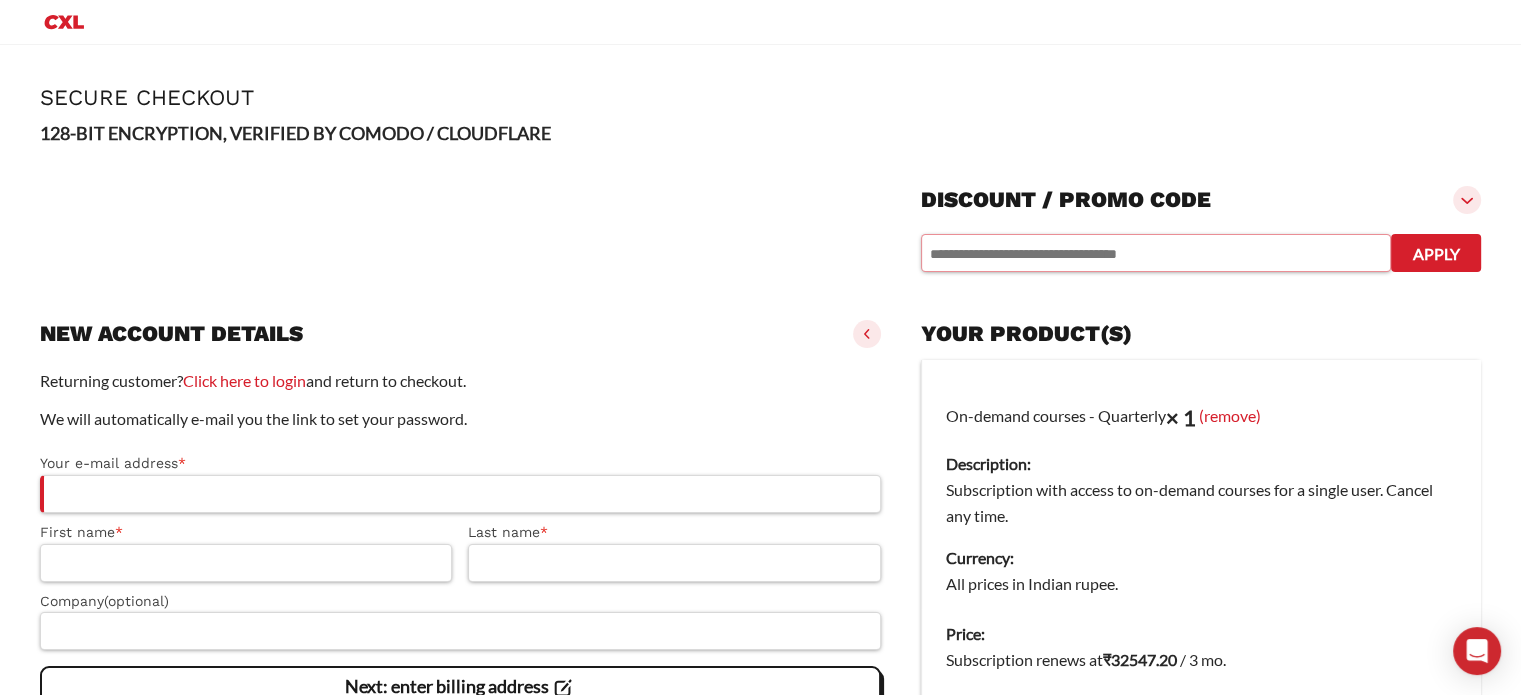 click at bounding box center [1156, 253] 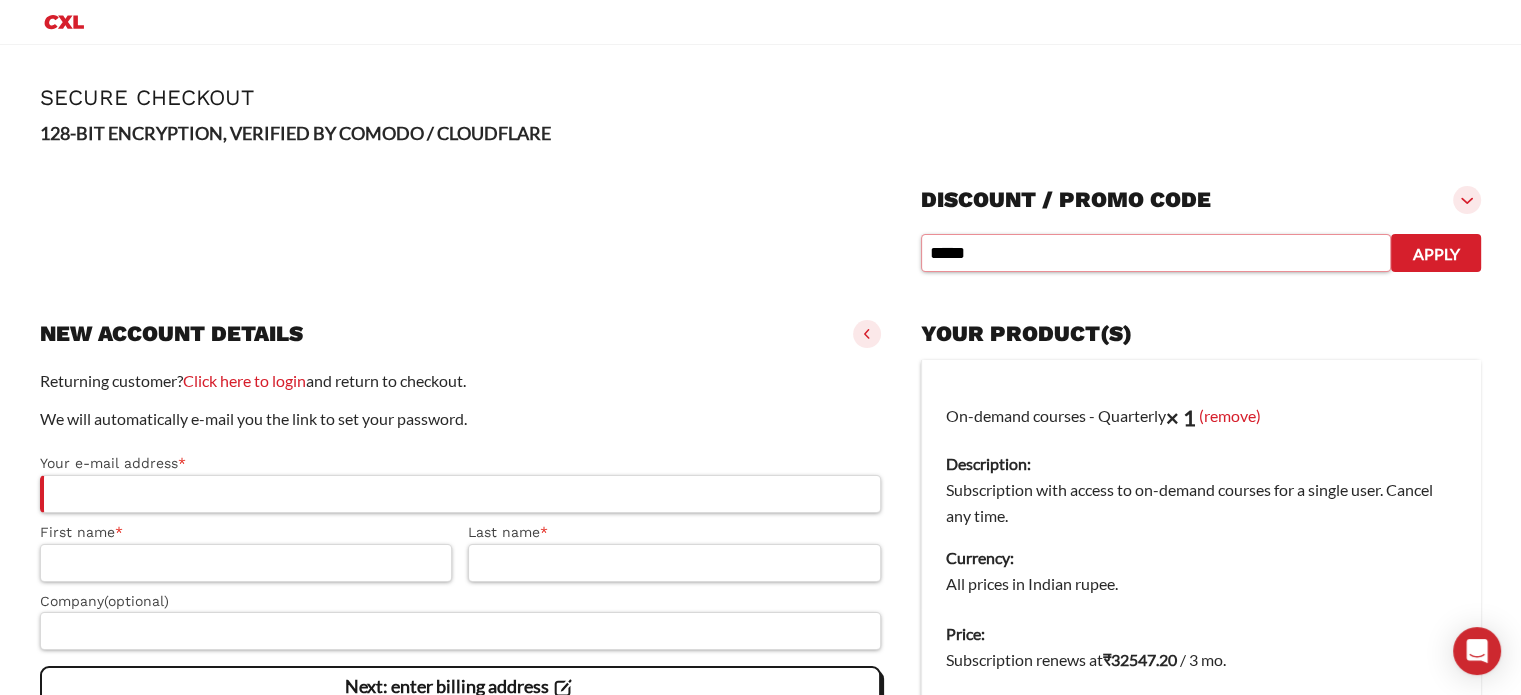 type on "*****" 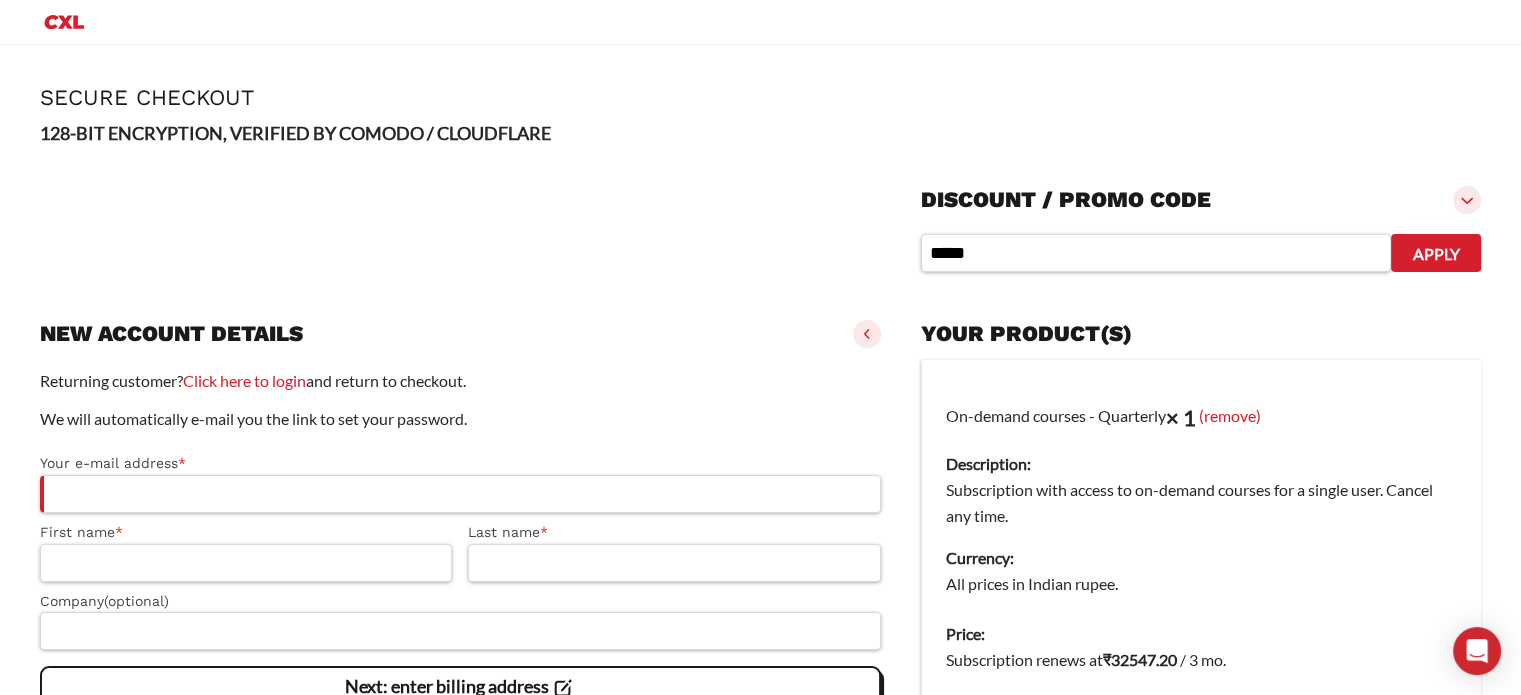 click on "Apply" at bounding box center [1436, 253] 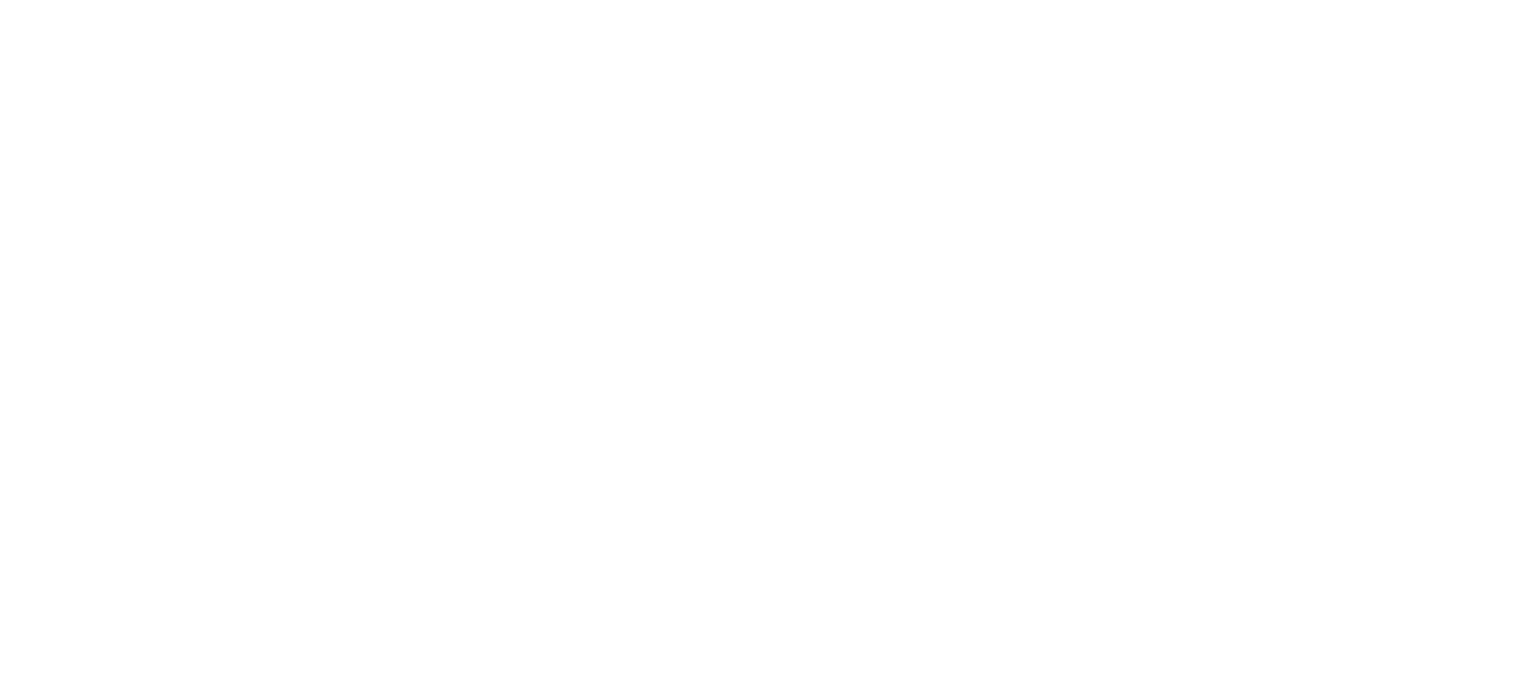 scroll, scrollTop: 0, scrollLeft: 0, axis: both 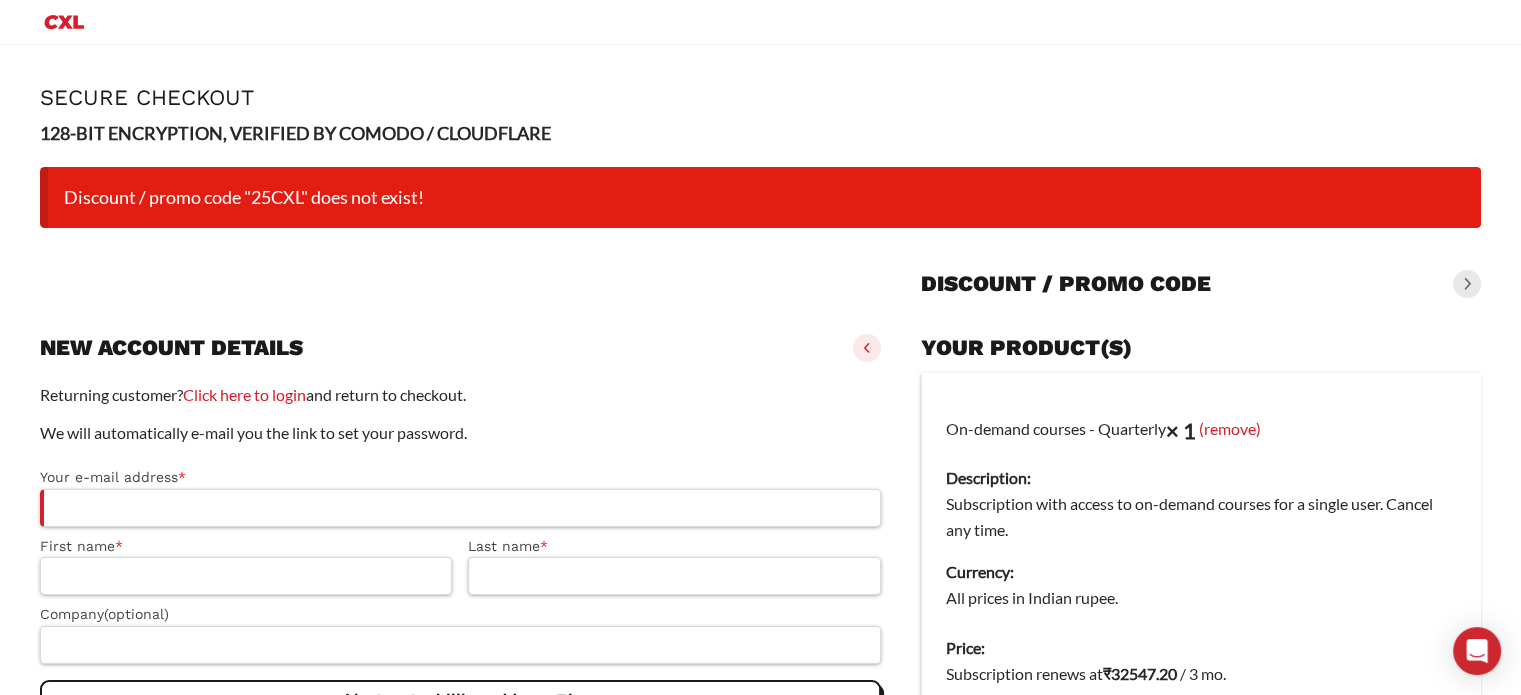 click at bounding box center [1467, 284] 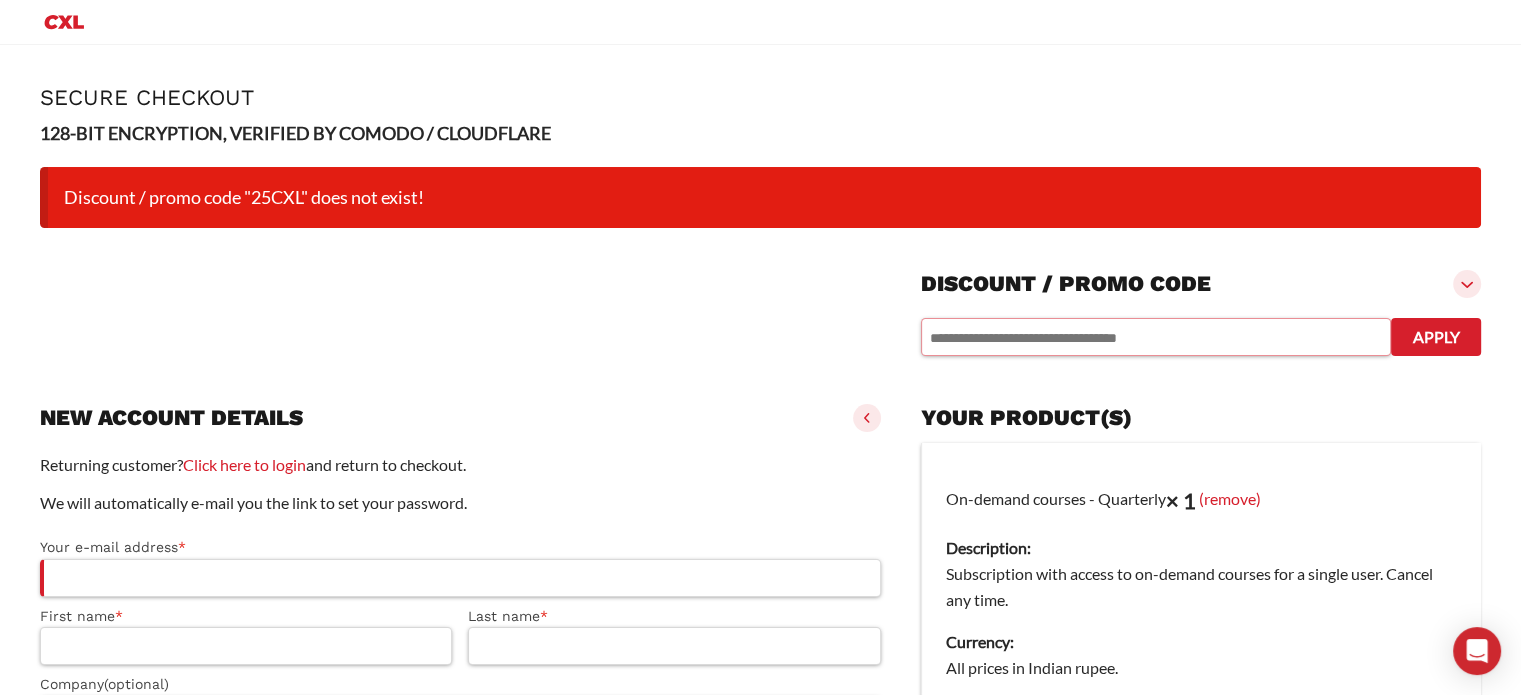 click at bounding box center (1156, 337) 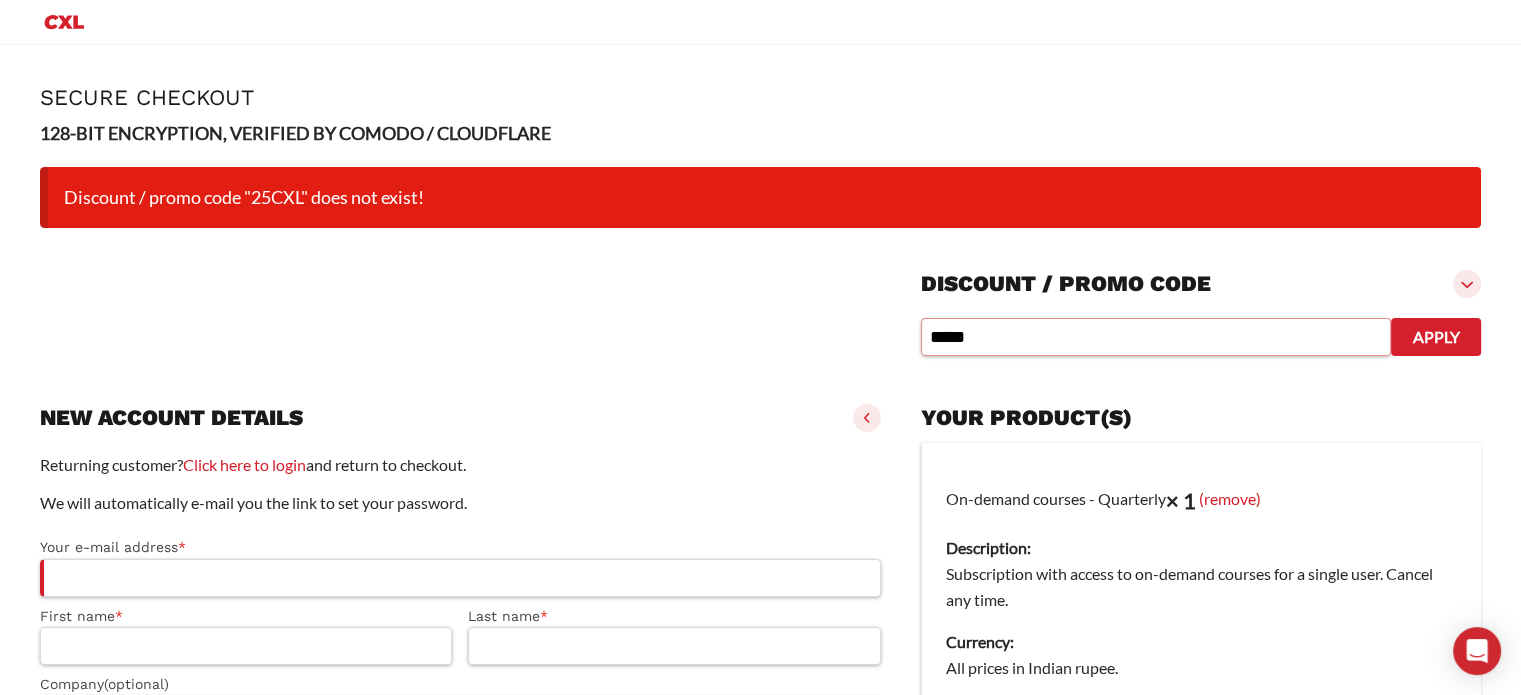 type on "*****" 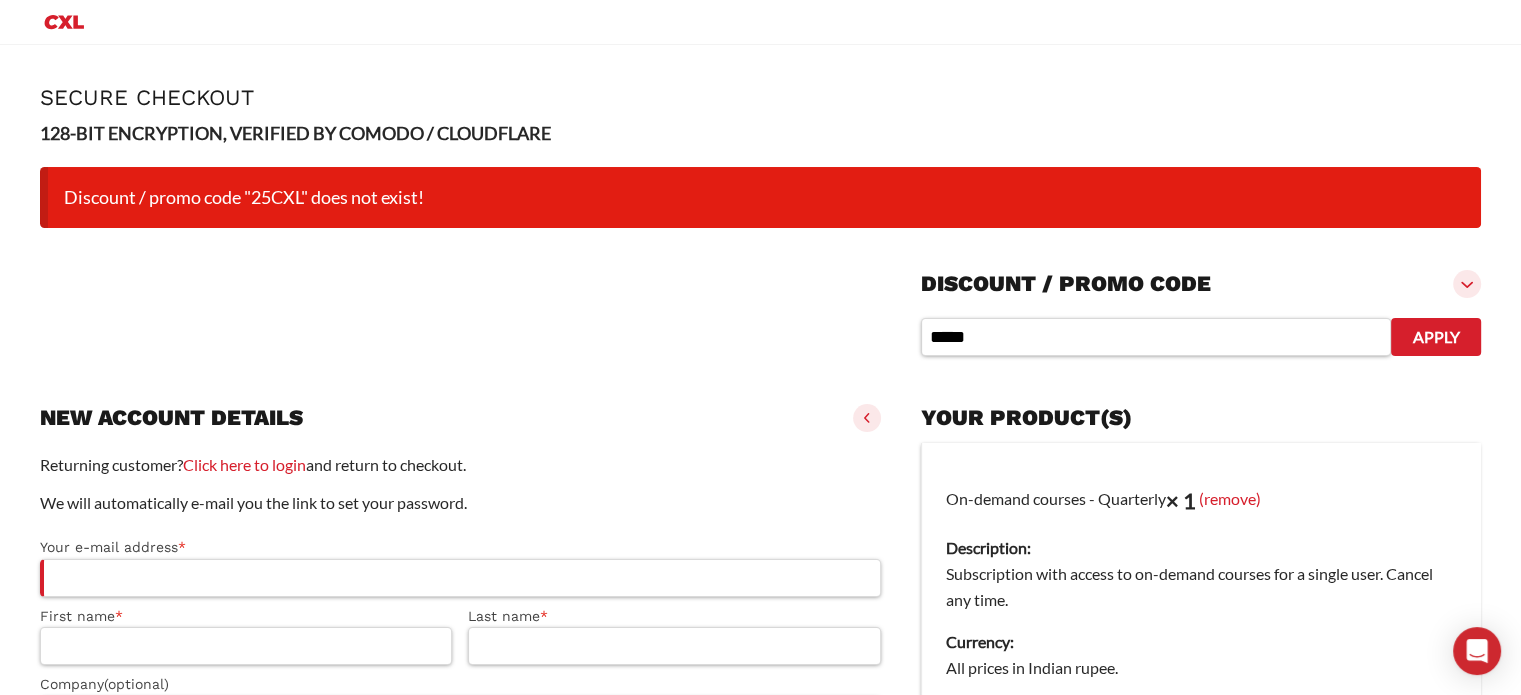 click on "Apply" at bounding box center (1436, 337) 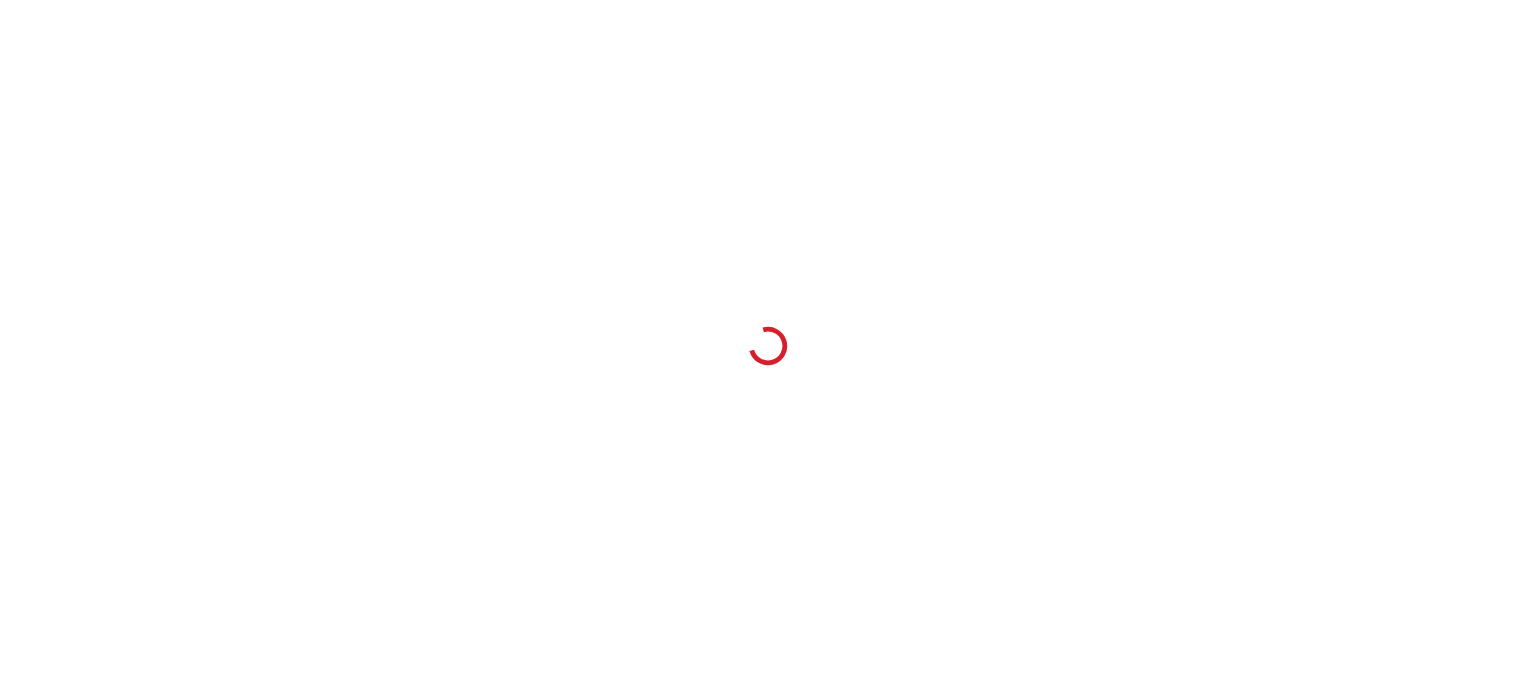 scroll, scrollTop: 0, scrollLeft: 0, axis: both 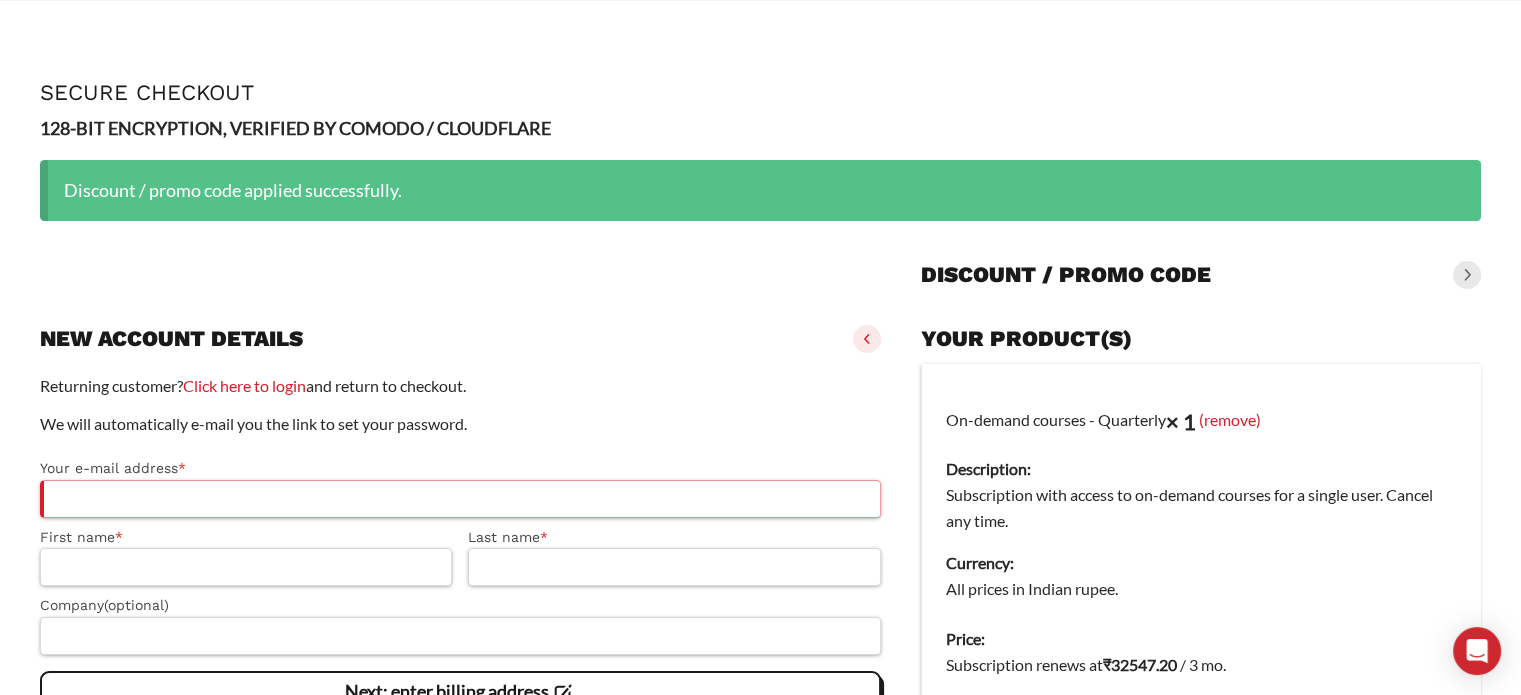 click on "Your e-mail address  *" at bounding box center [460, 499] 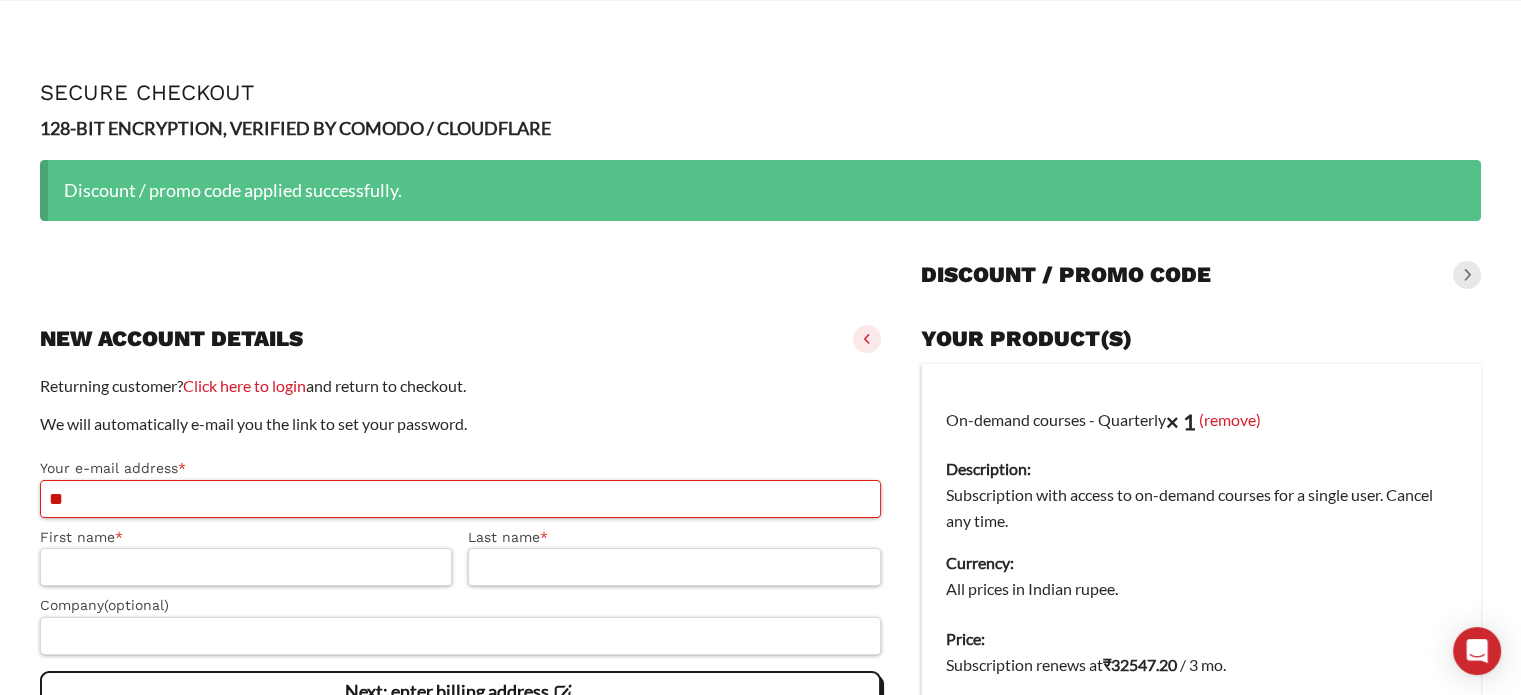 type on "*" 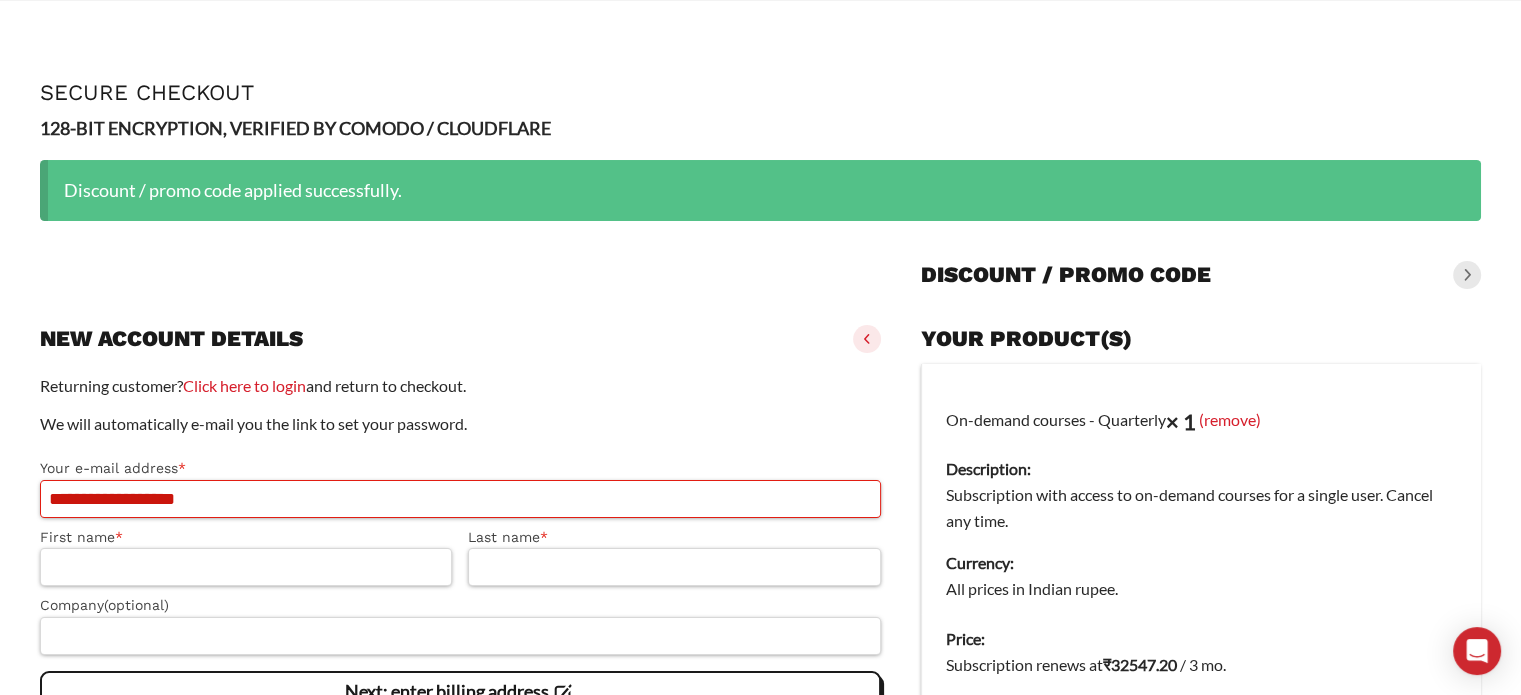 type on "**********" 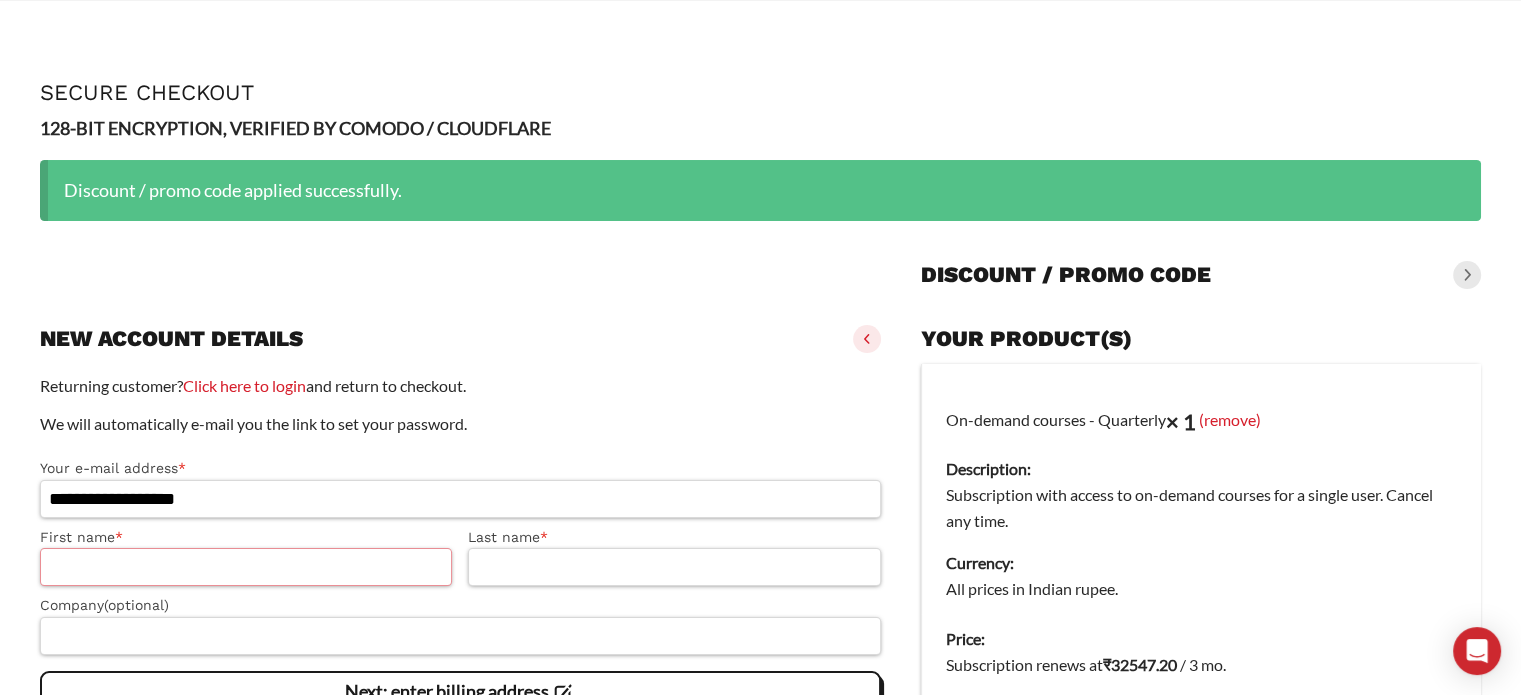 click on "First name  *" at bounding box center (246, 567) 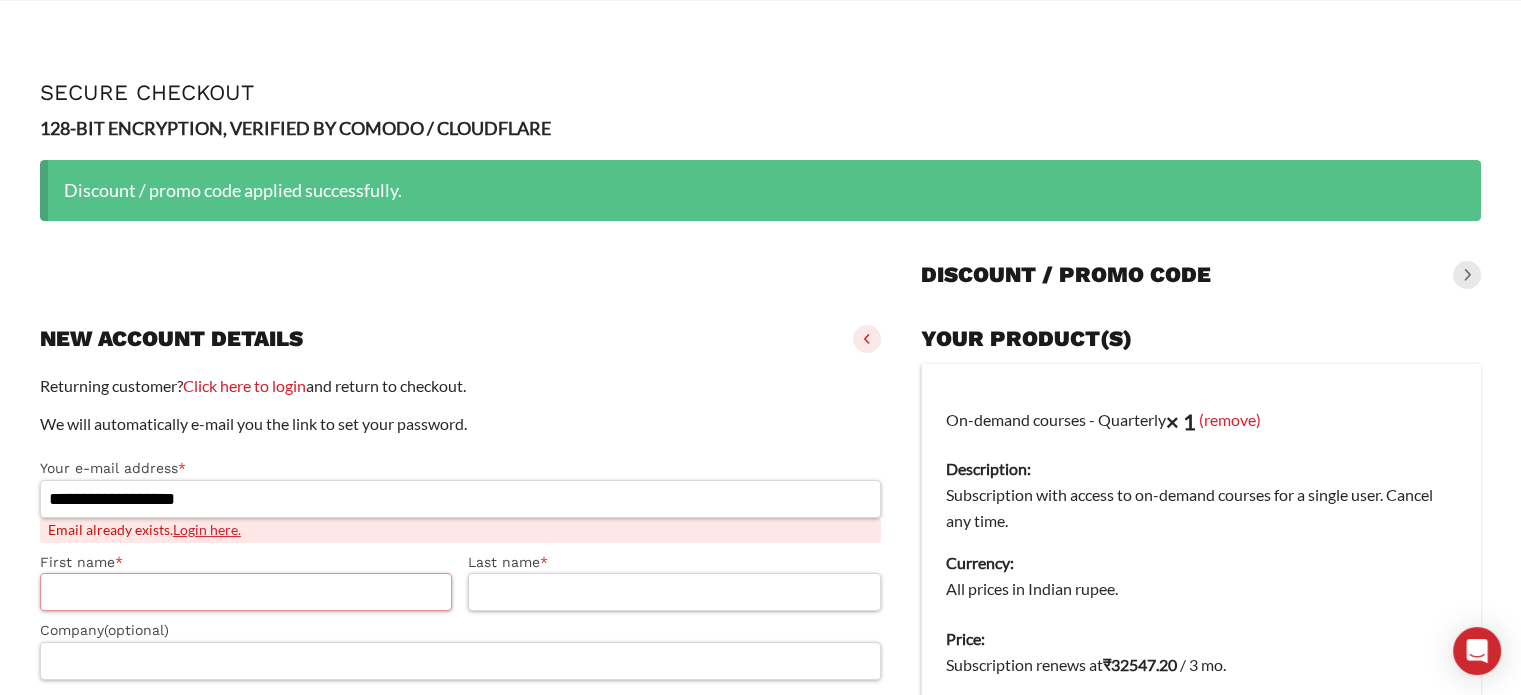type on "*******" 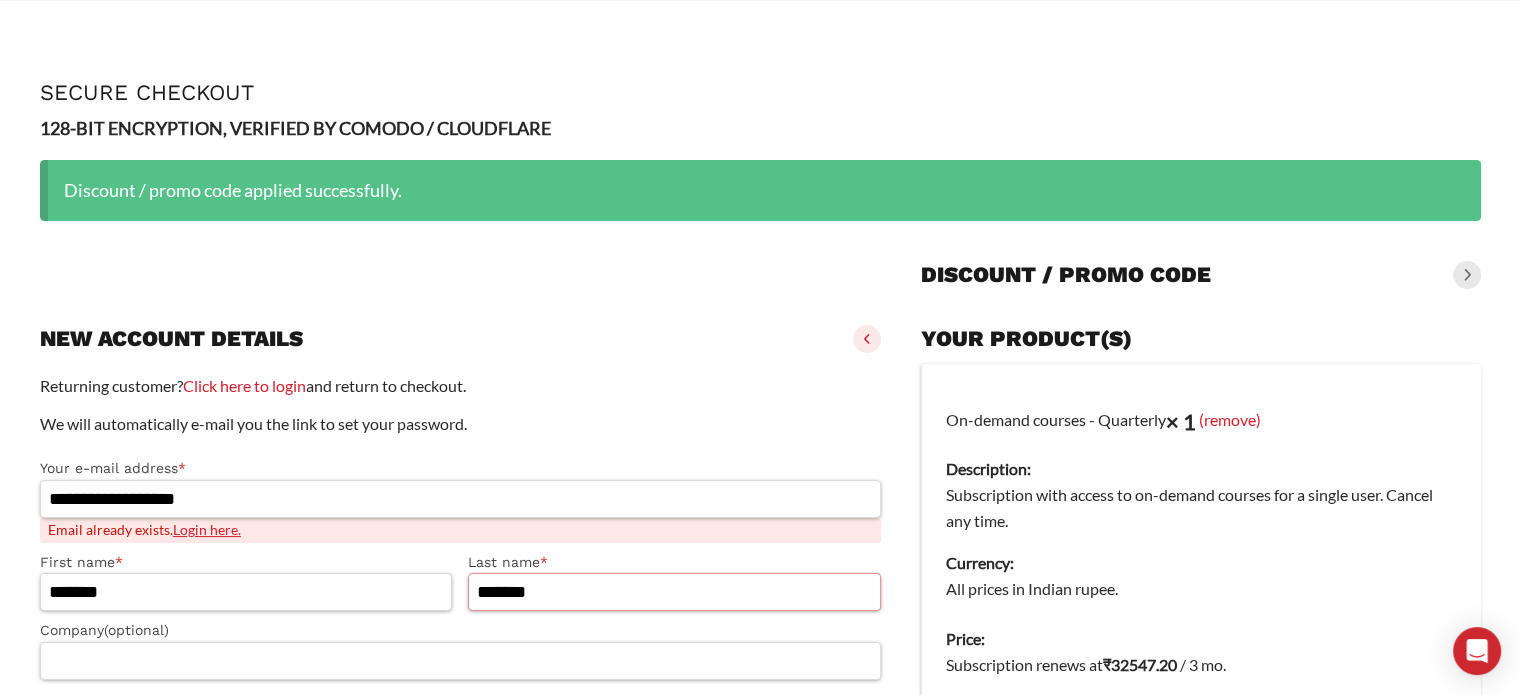 type on "*******" 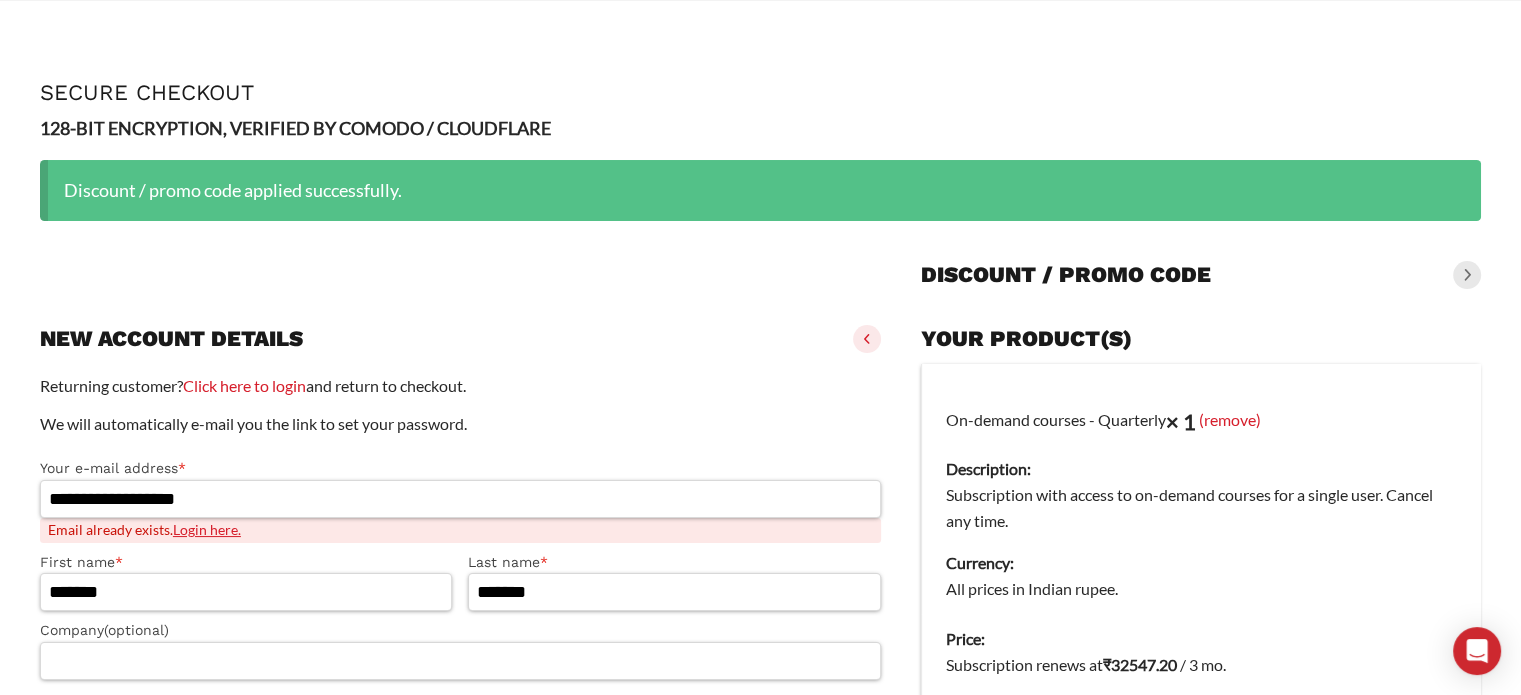 click on "Login here." at bounding box center (207, 529) 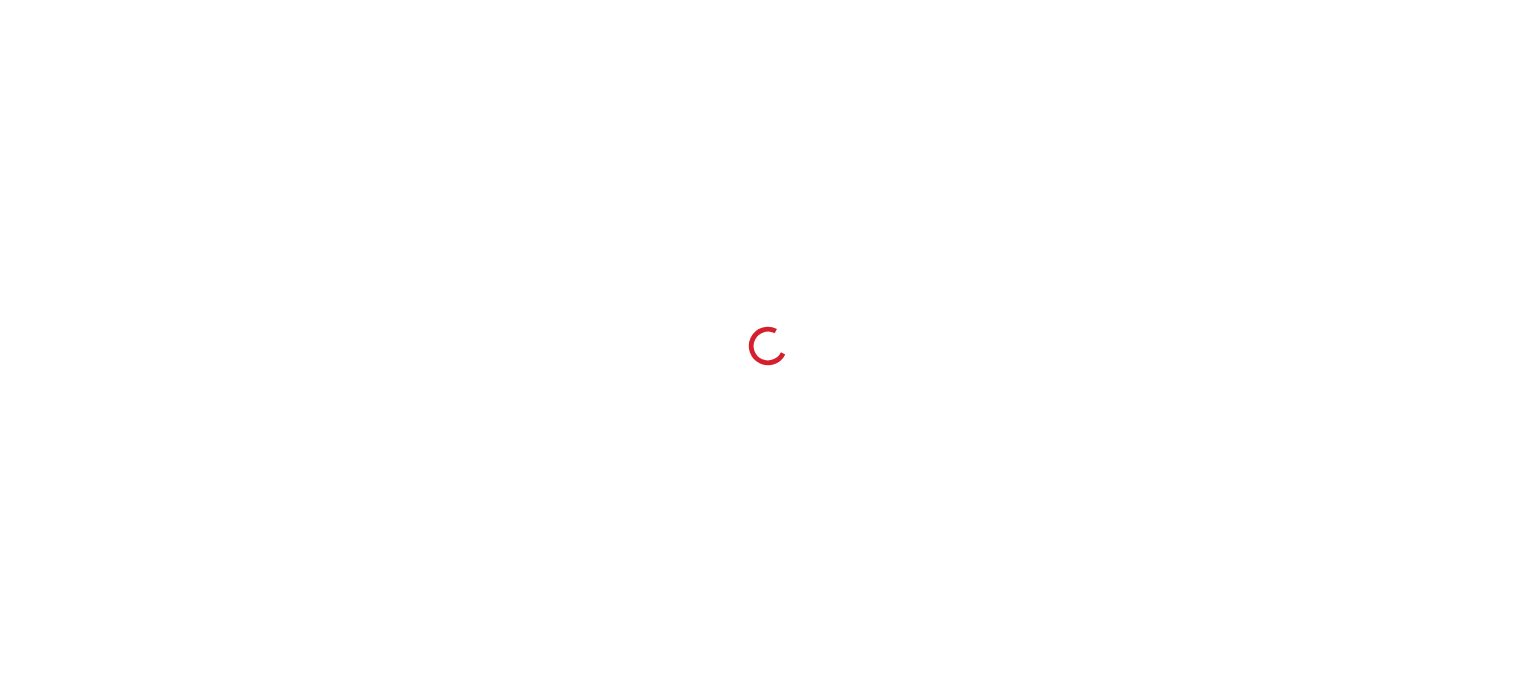 scroll, scrollTop: 0, scrollLeft: 0, axis: both 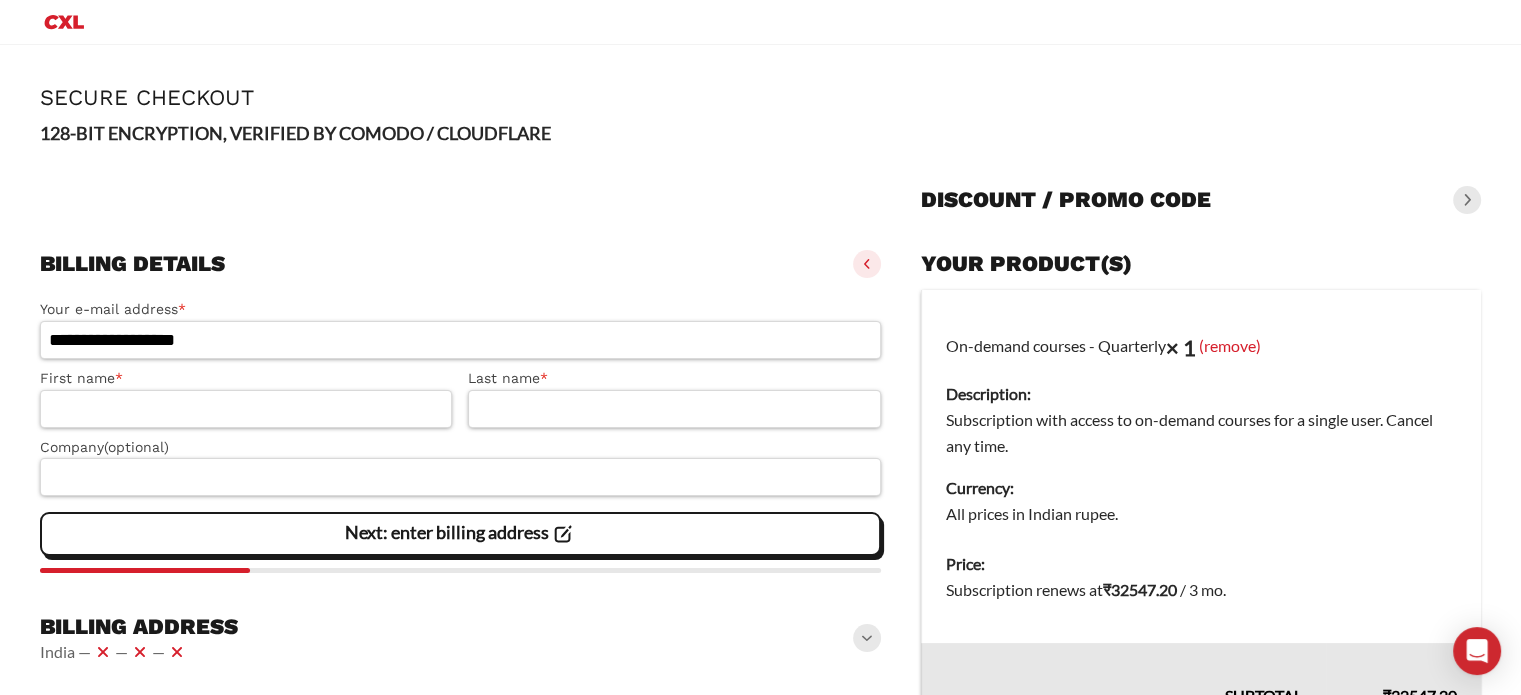 click at bounding box center (1467, 200) 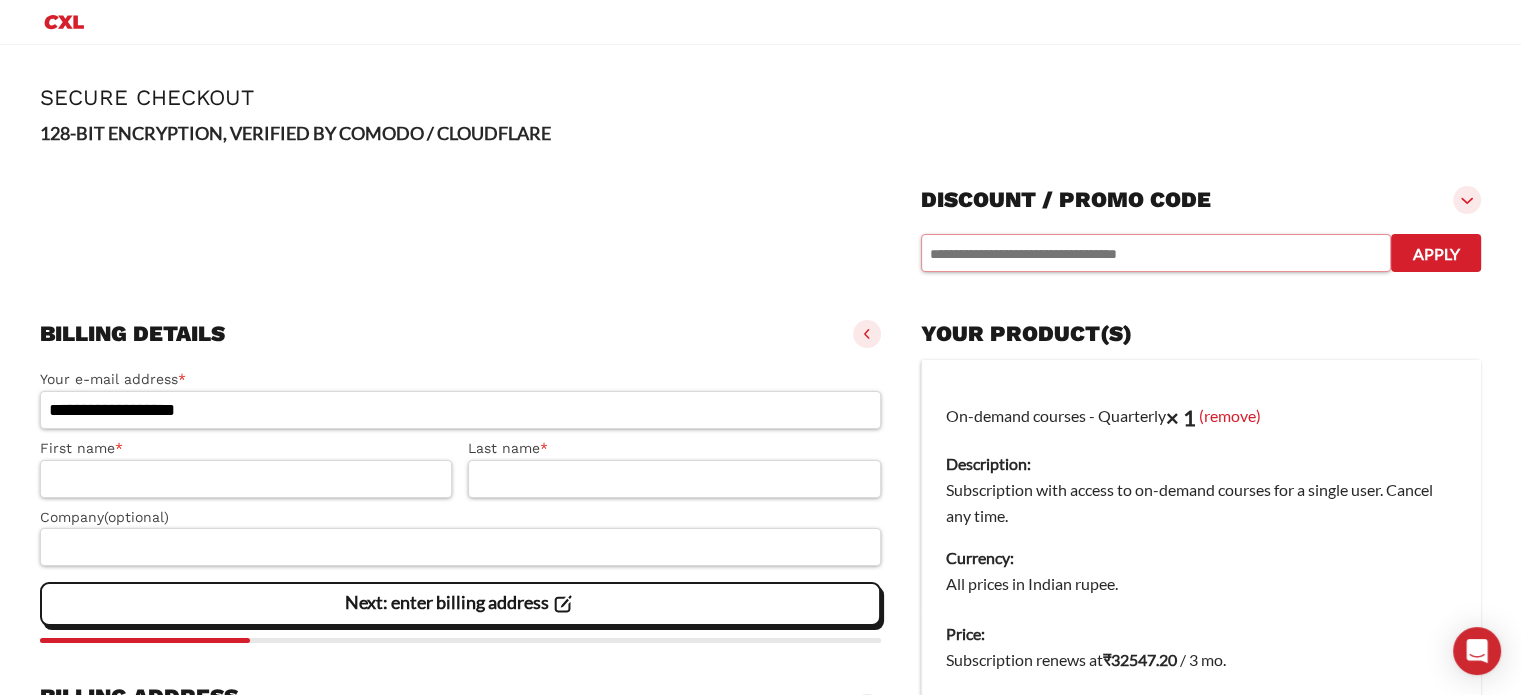 click at bounding box center (1156, 253) 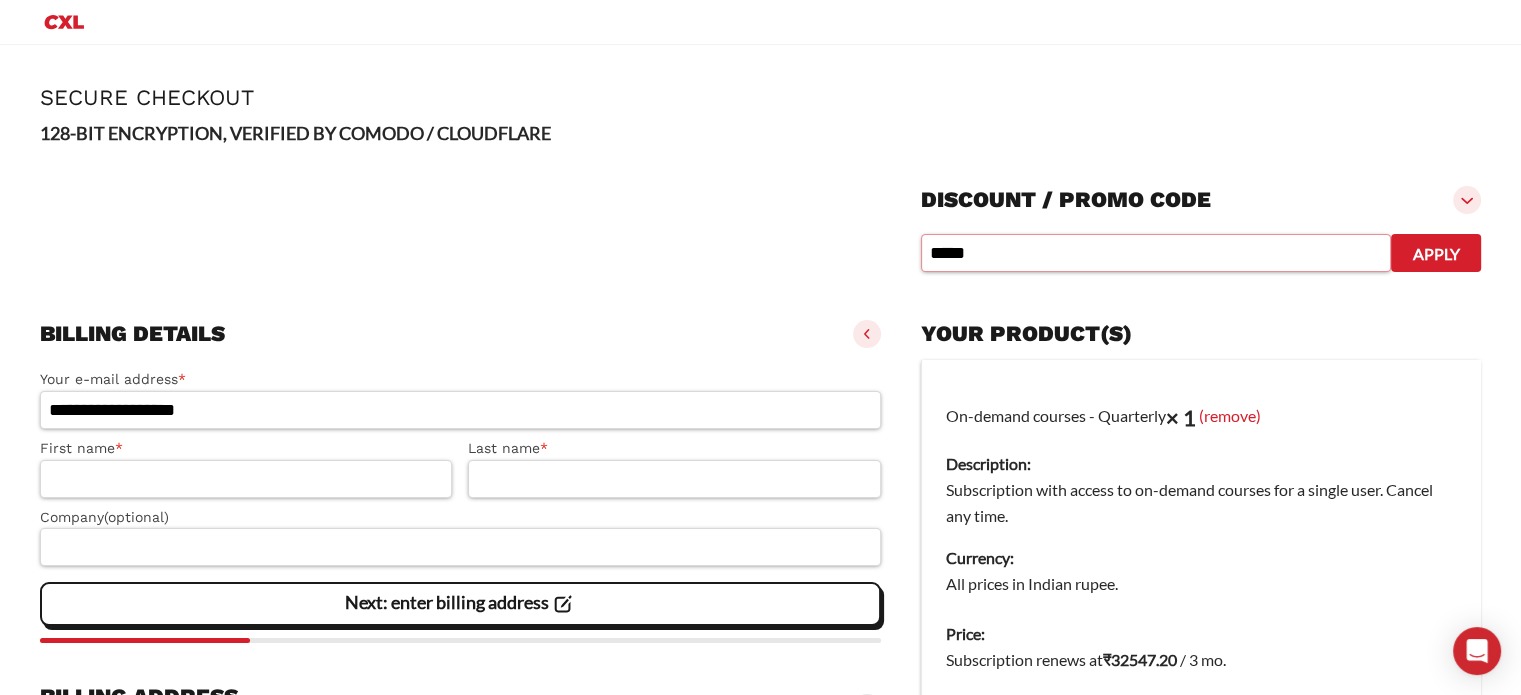 type on "*****" 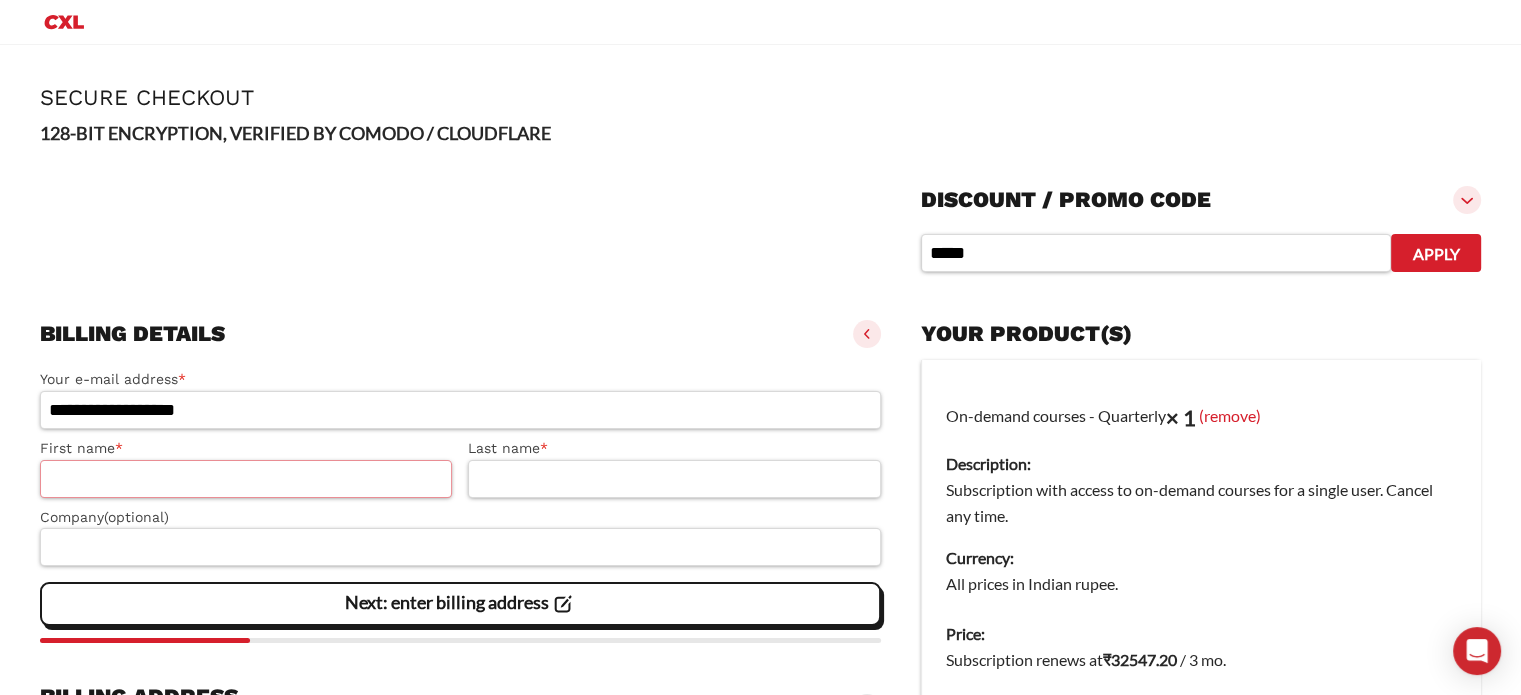 click on "First name  *" at bounding box center (246, 479) 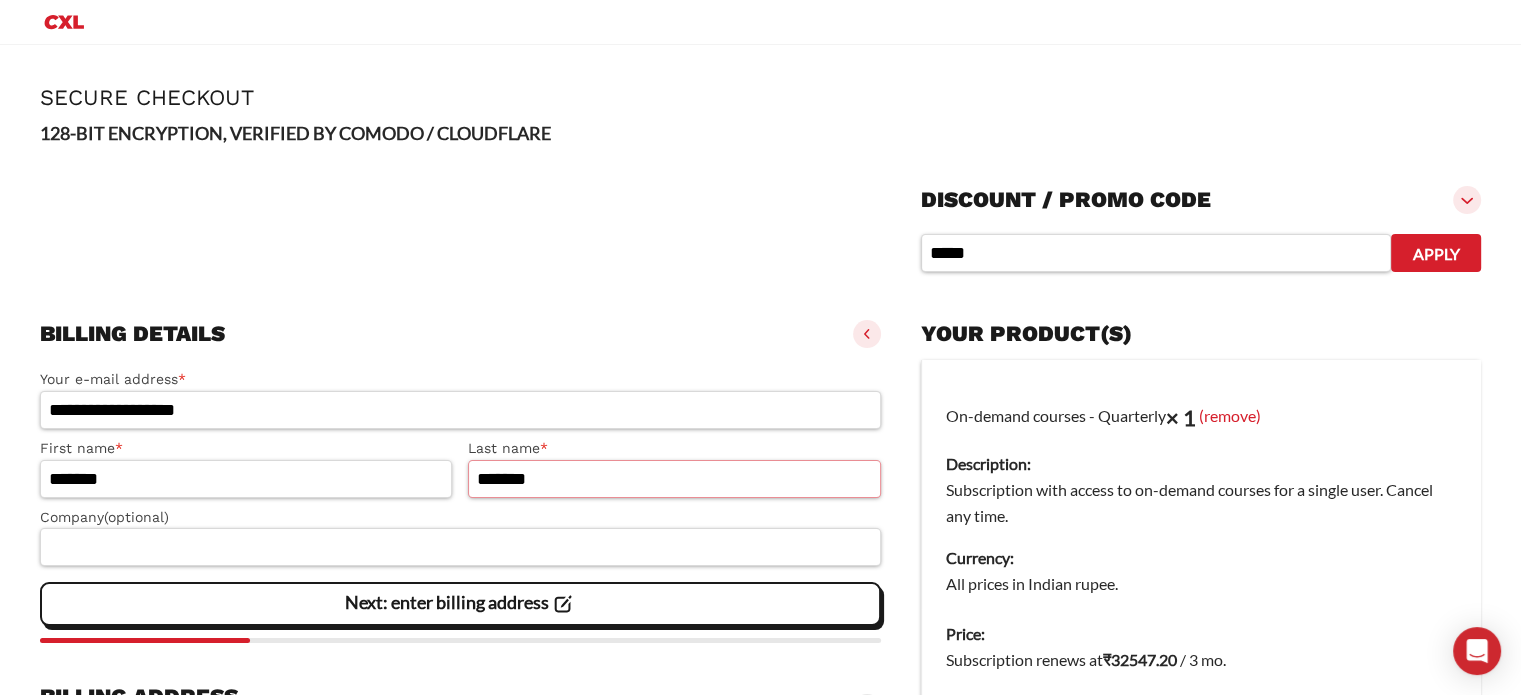 type on "*******" 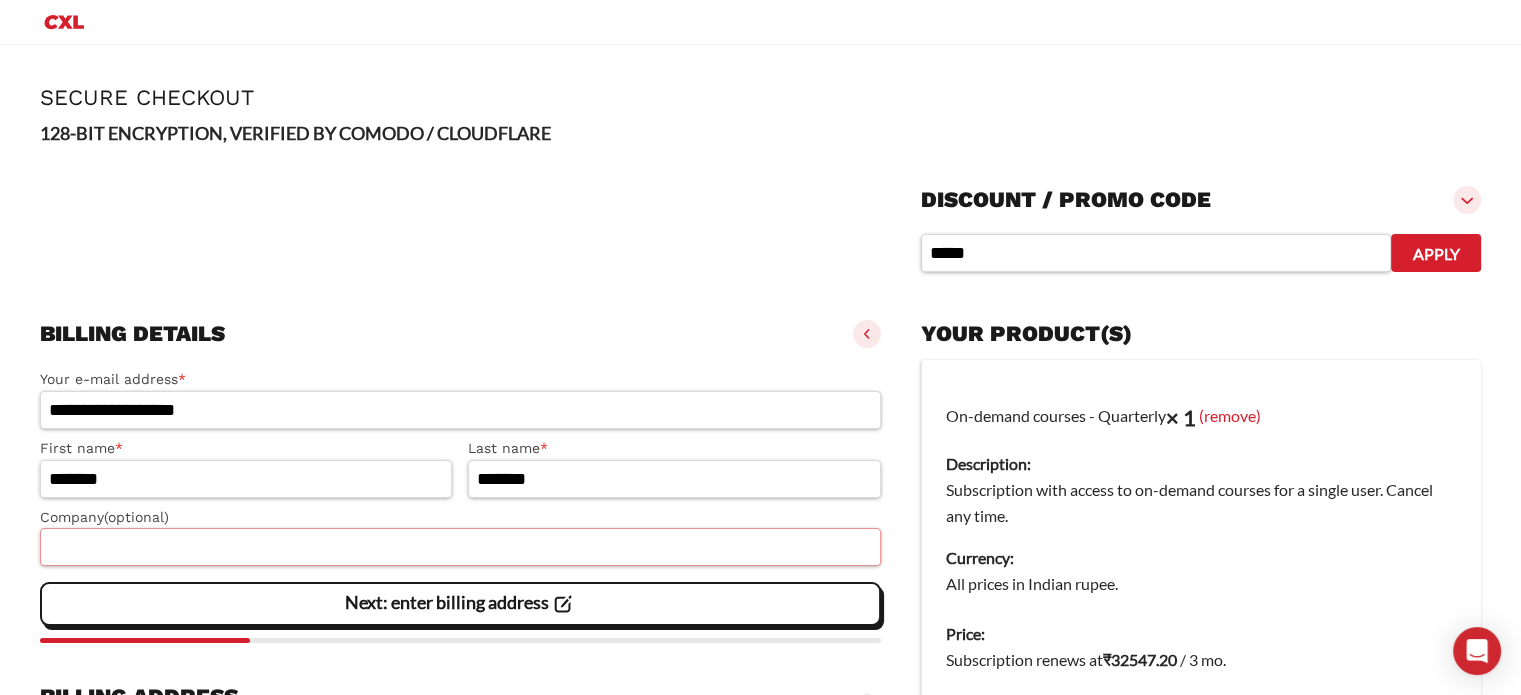 click on "Company  (optional)" at bounding box center (460, 547) 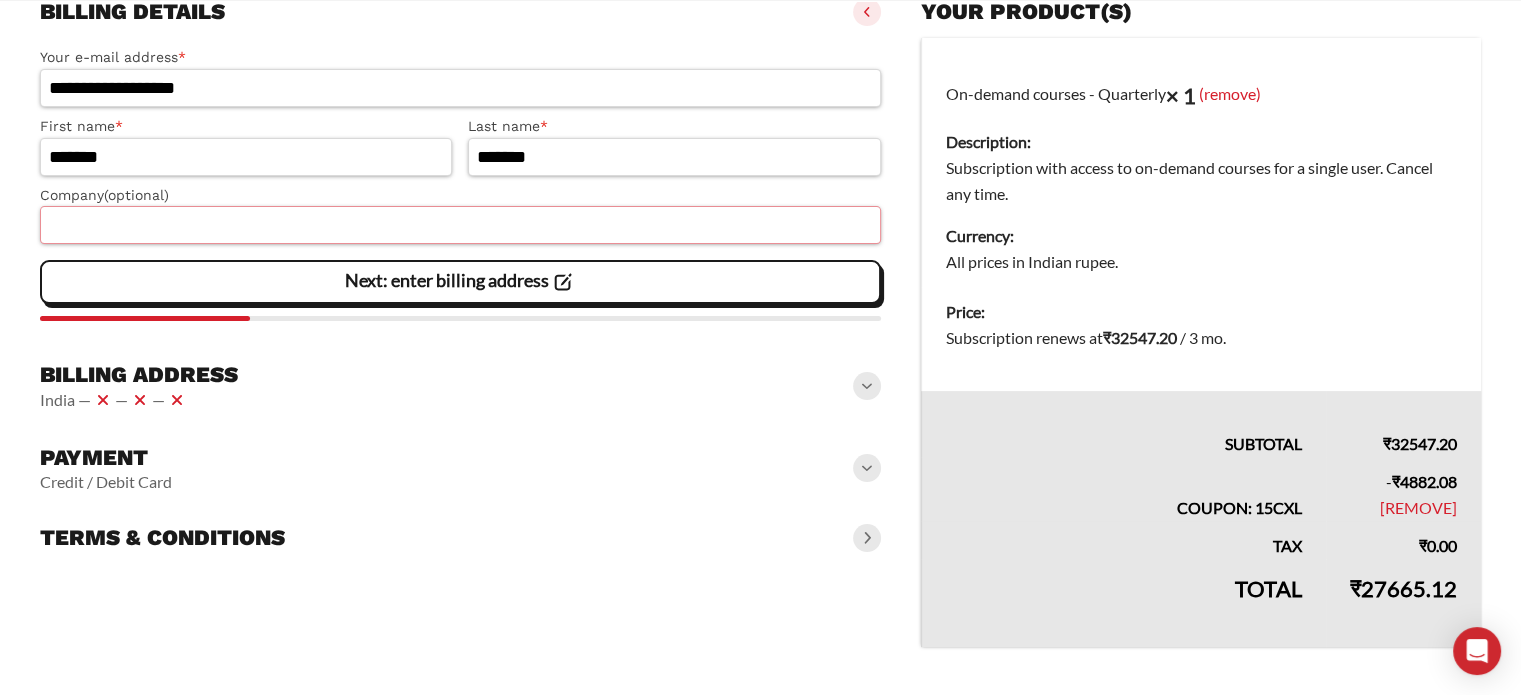 scroll, scrollTop: 357, scrollLeft: 0, axis: vertical 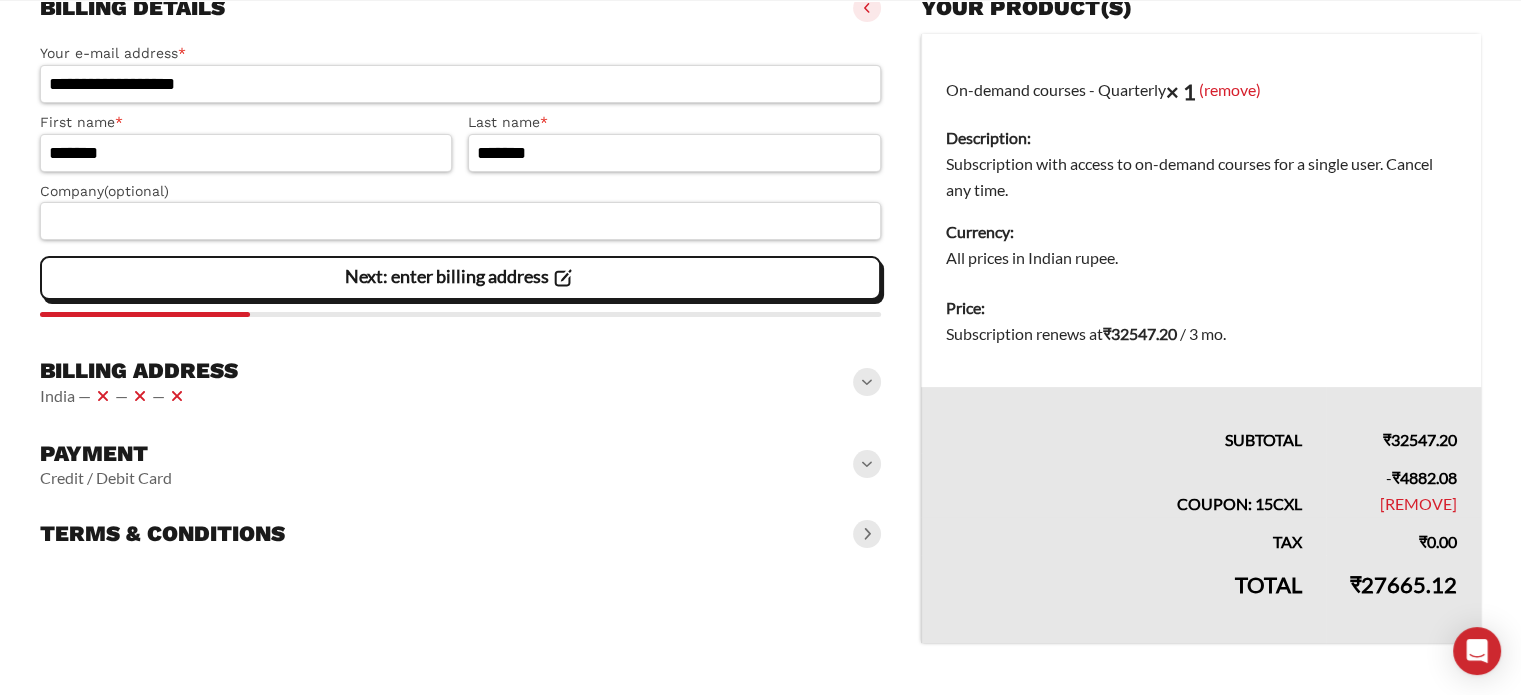 click 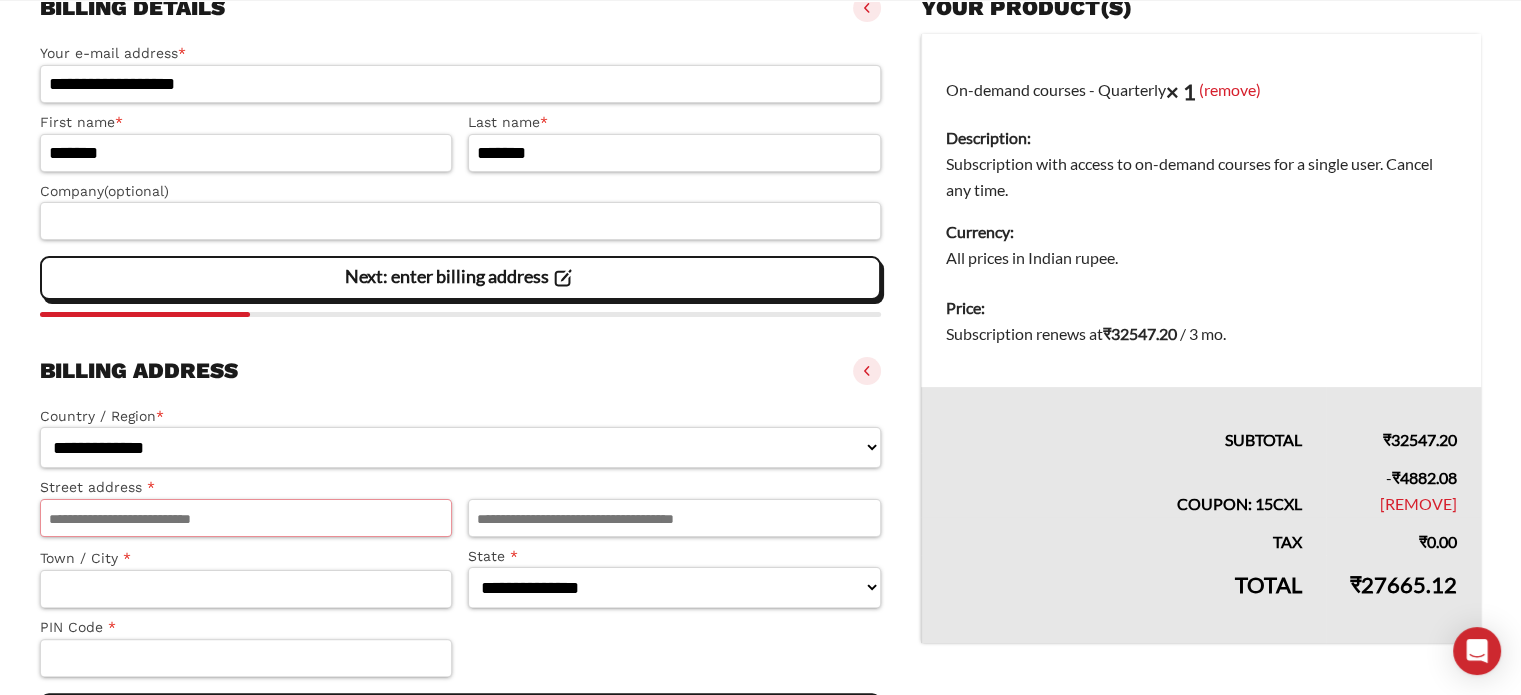 click on "Street address   *" at bounding box center (246, 518) 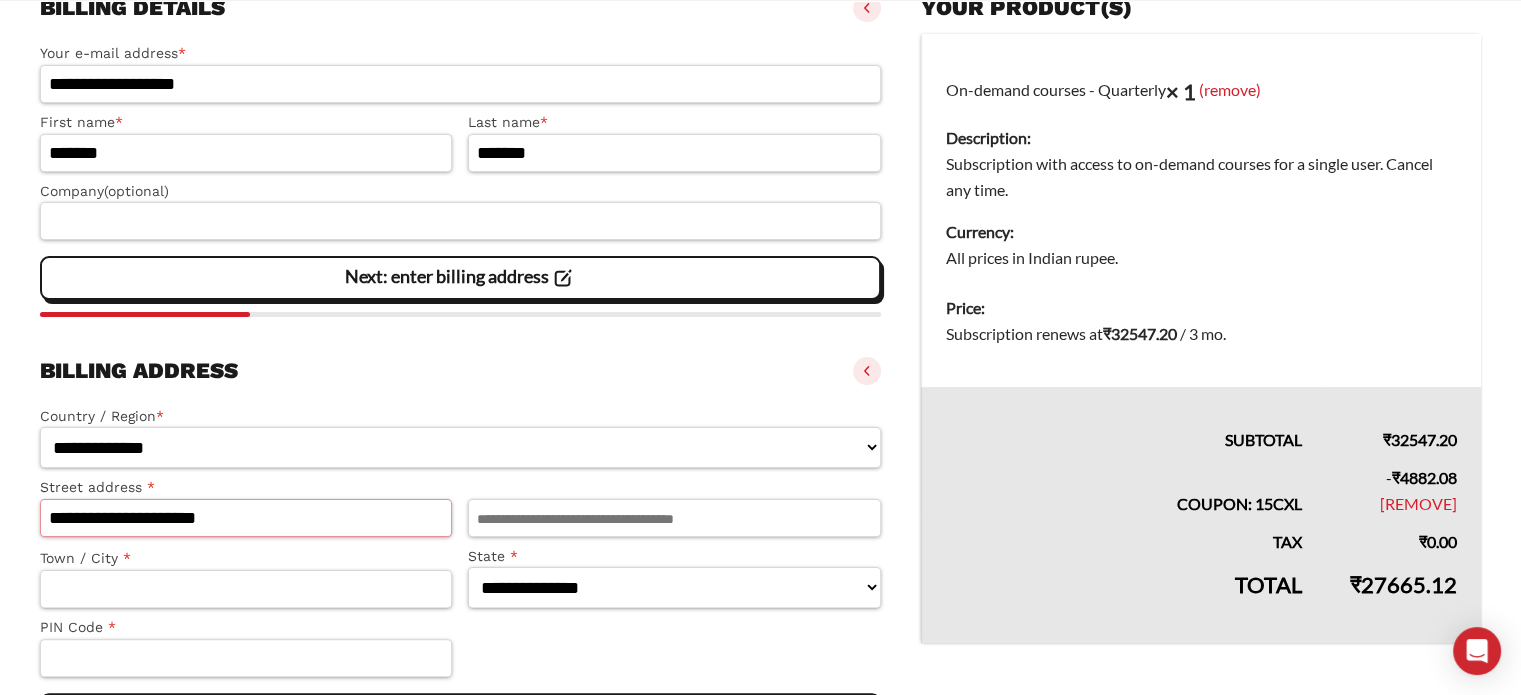 type on "**********" 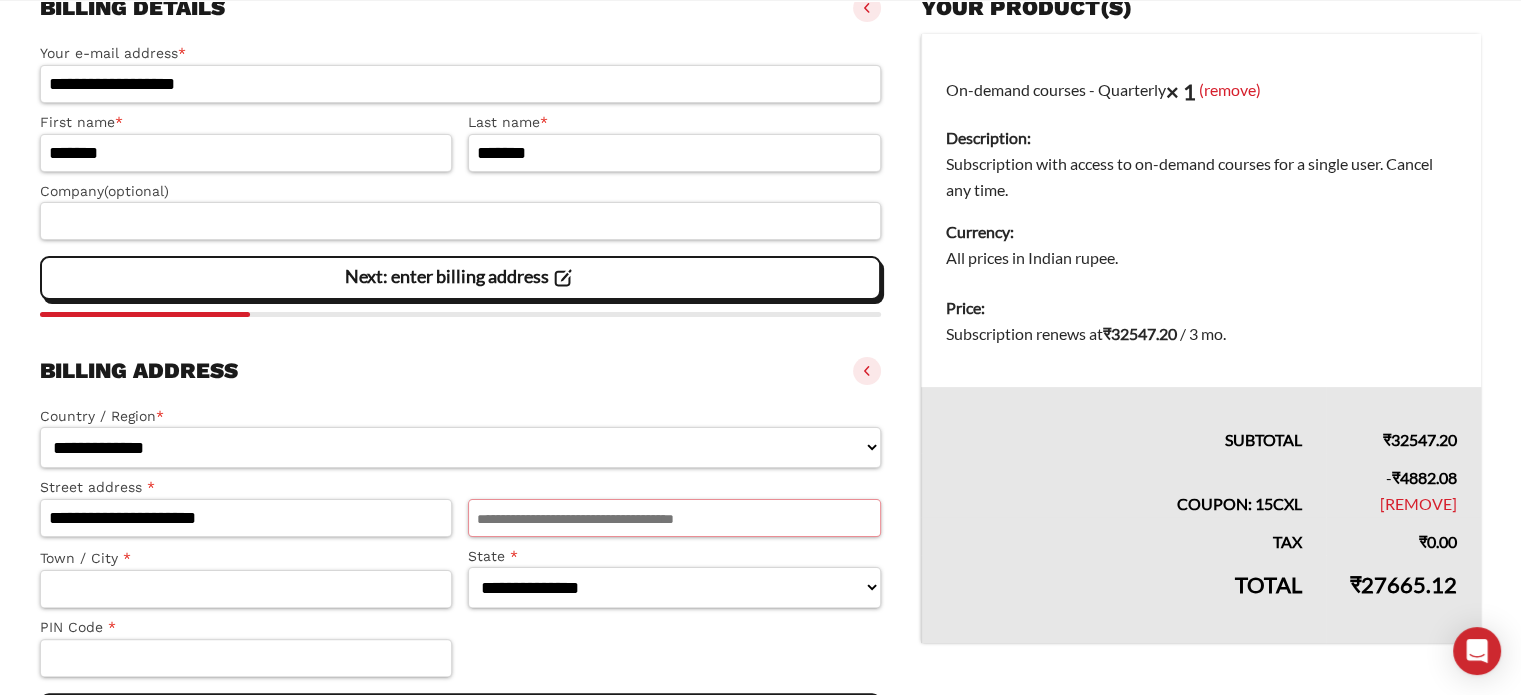 click on "Apartment, suite, unit, etc.   (optional)" at bounding box center (674, 518) 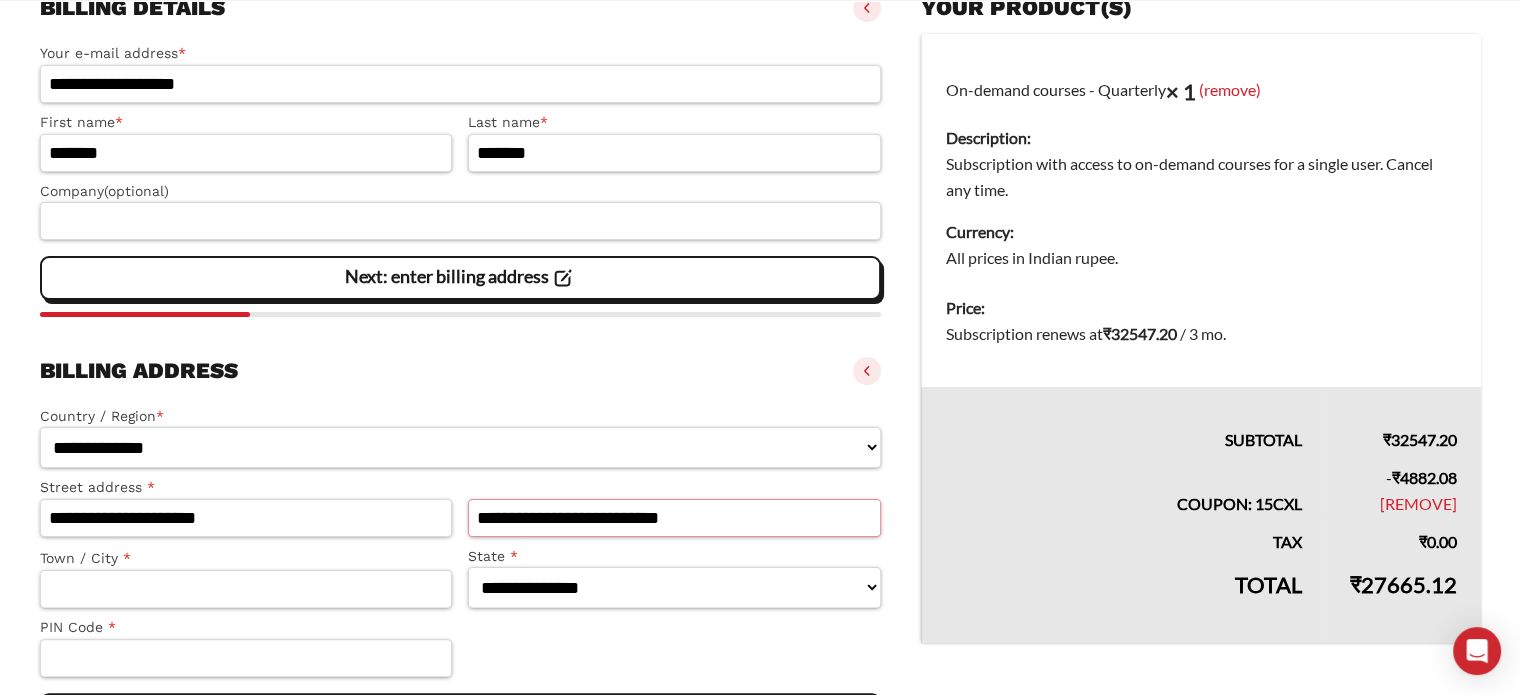 type on "**********" 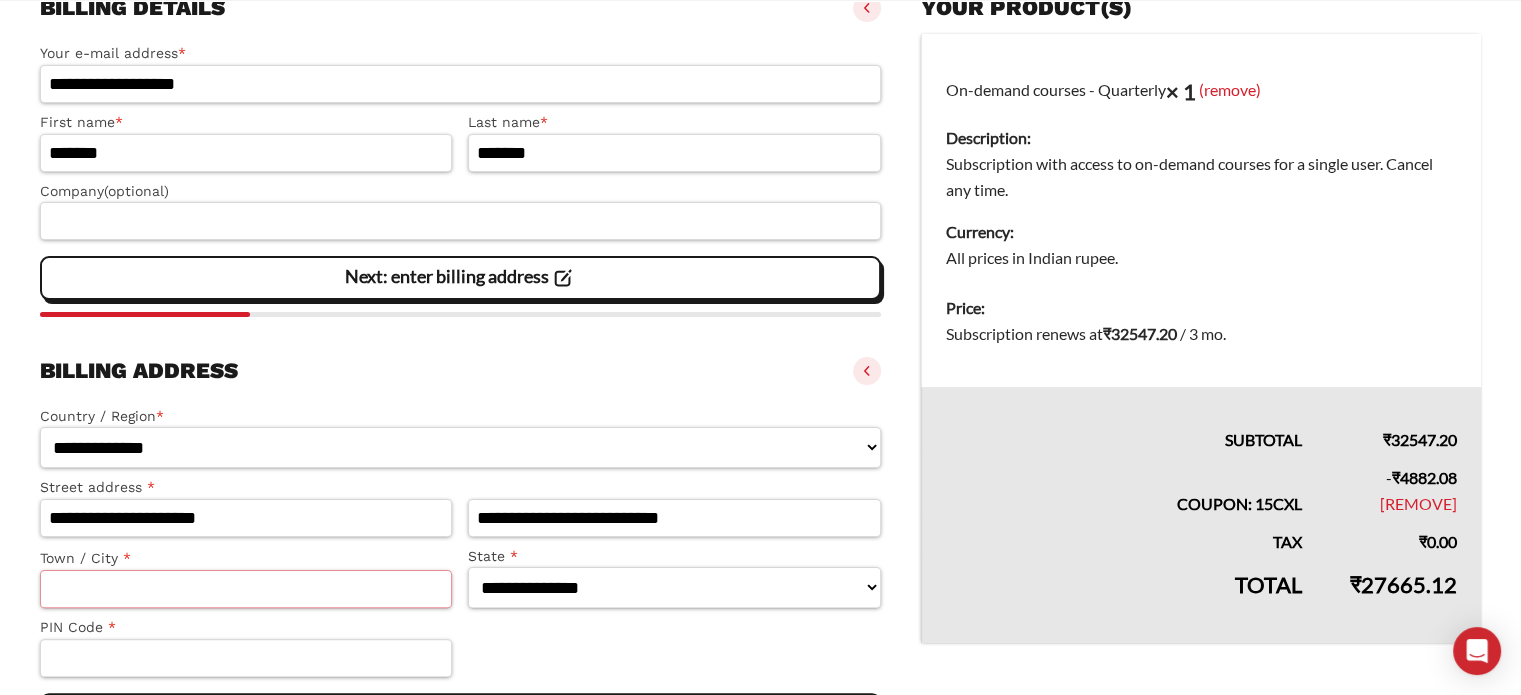 click on "Town / City   *" at bounding box center (246, 589) 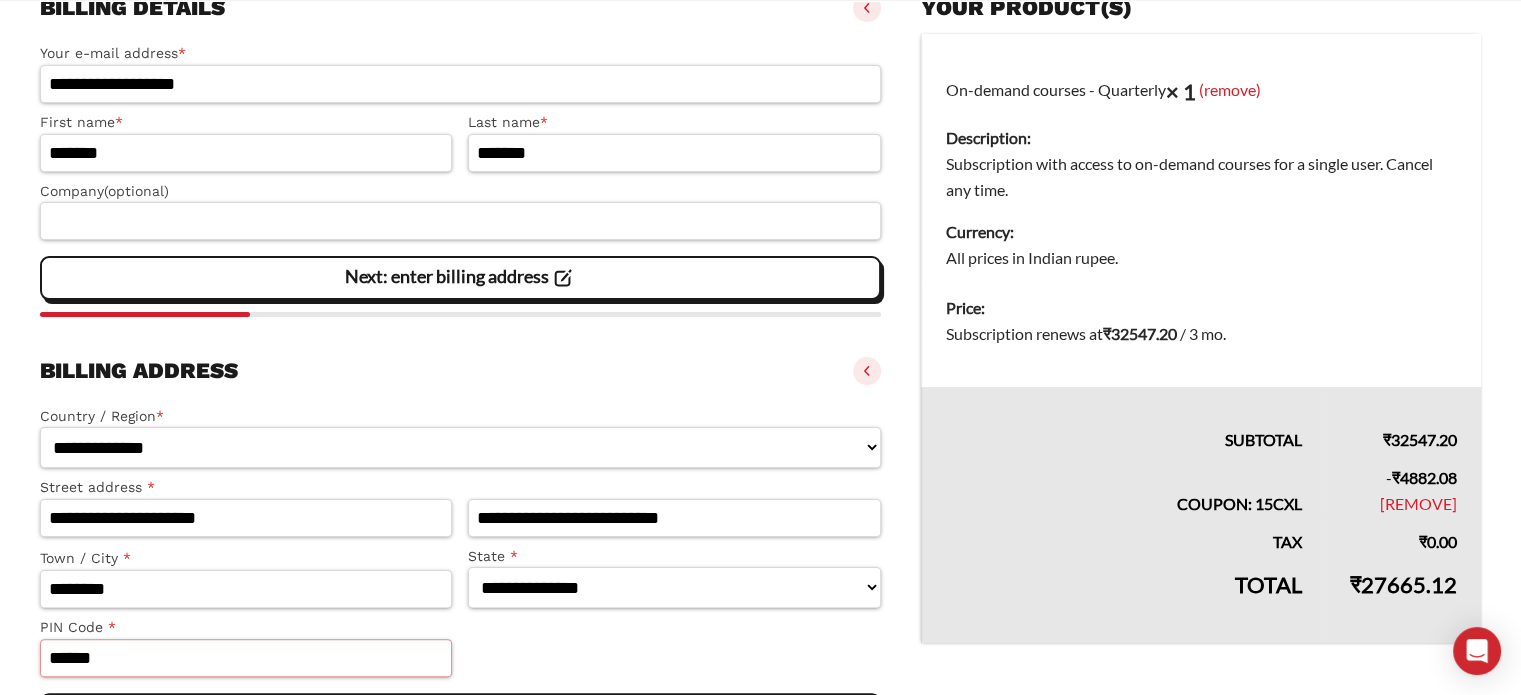 type on "******" 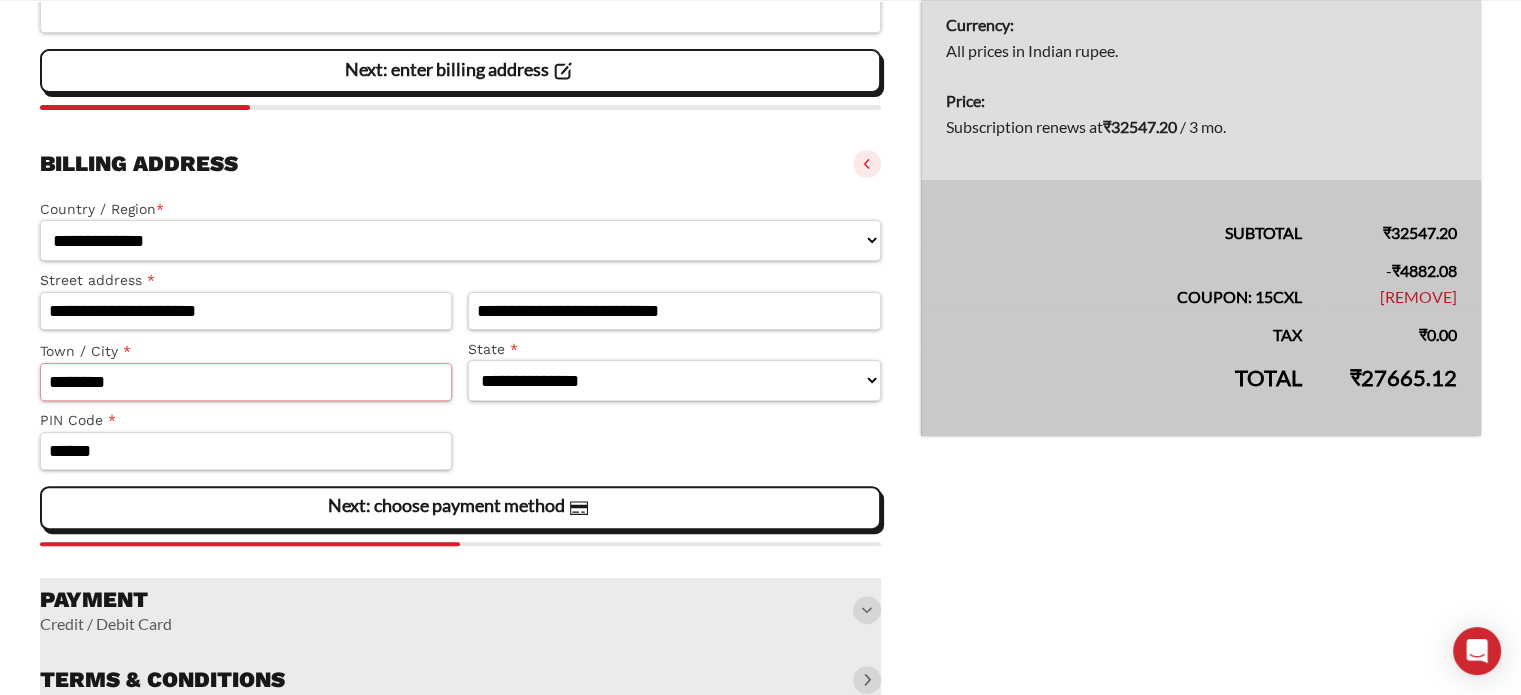 scroll, scrollTop: 616, scrollLeft: 0, axis: vertical 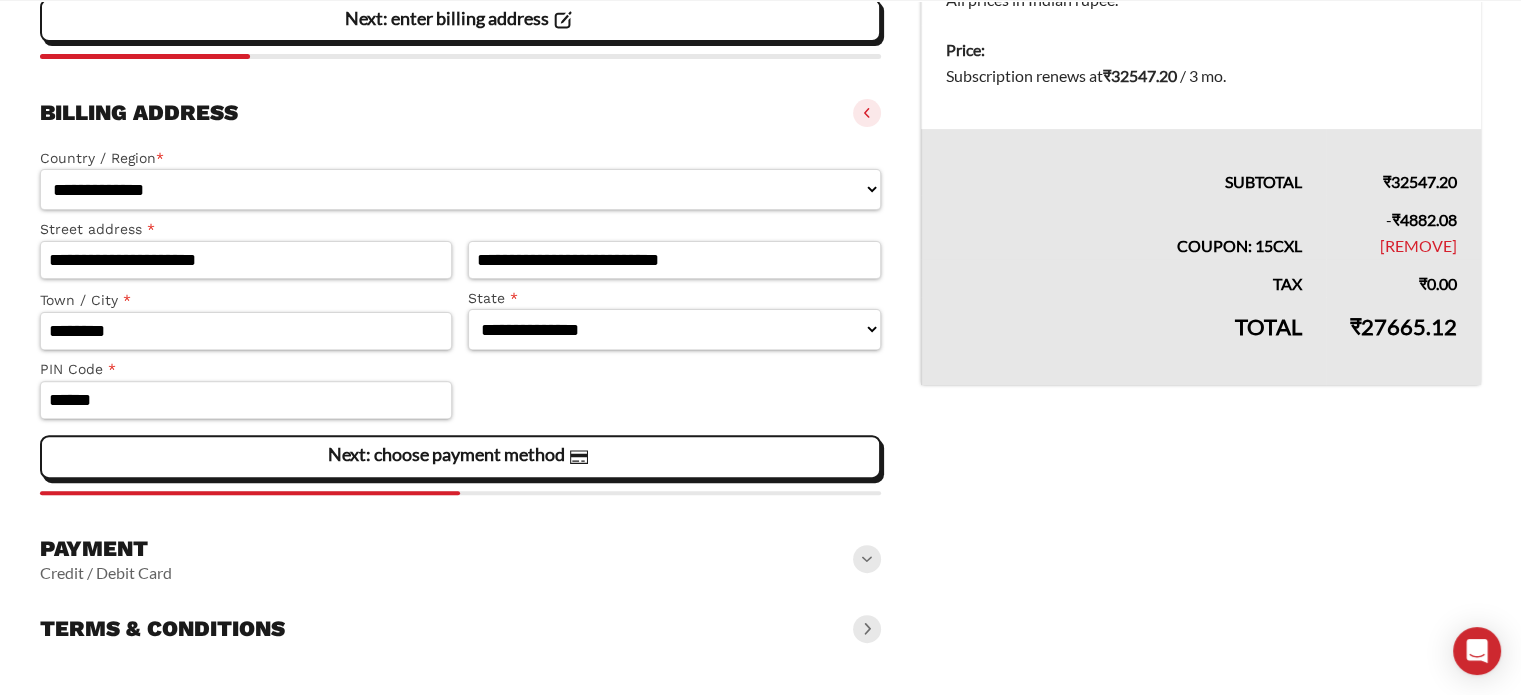 click at bounding box center [867, 559] 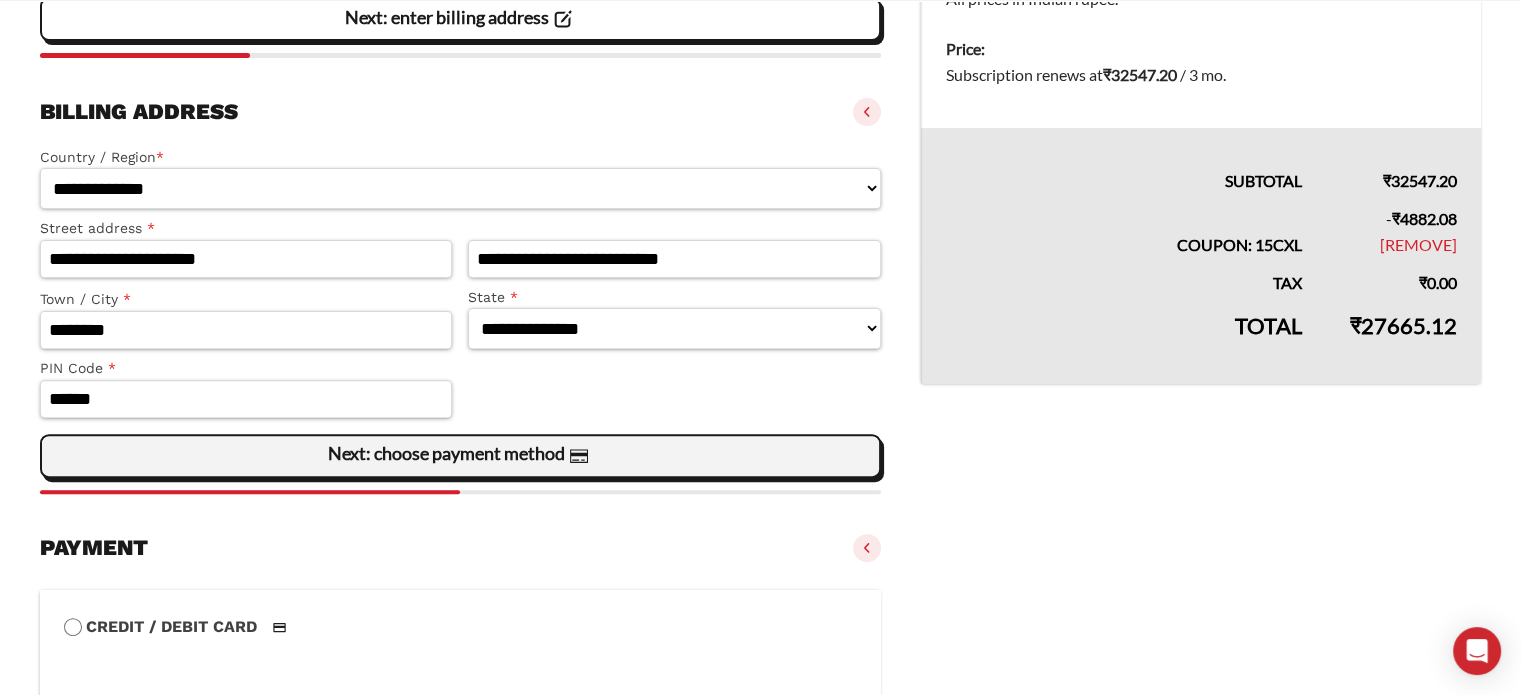 click on "Next: choose payment method" 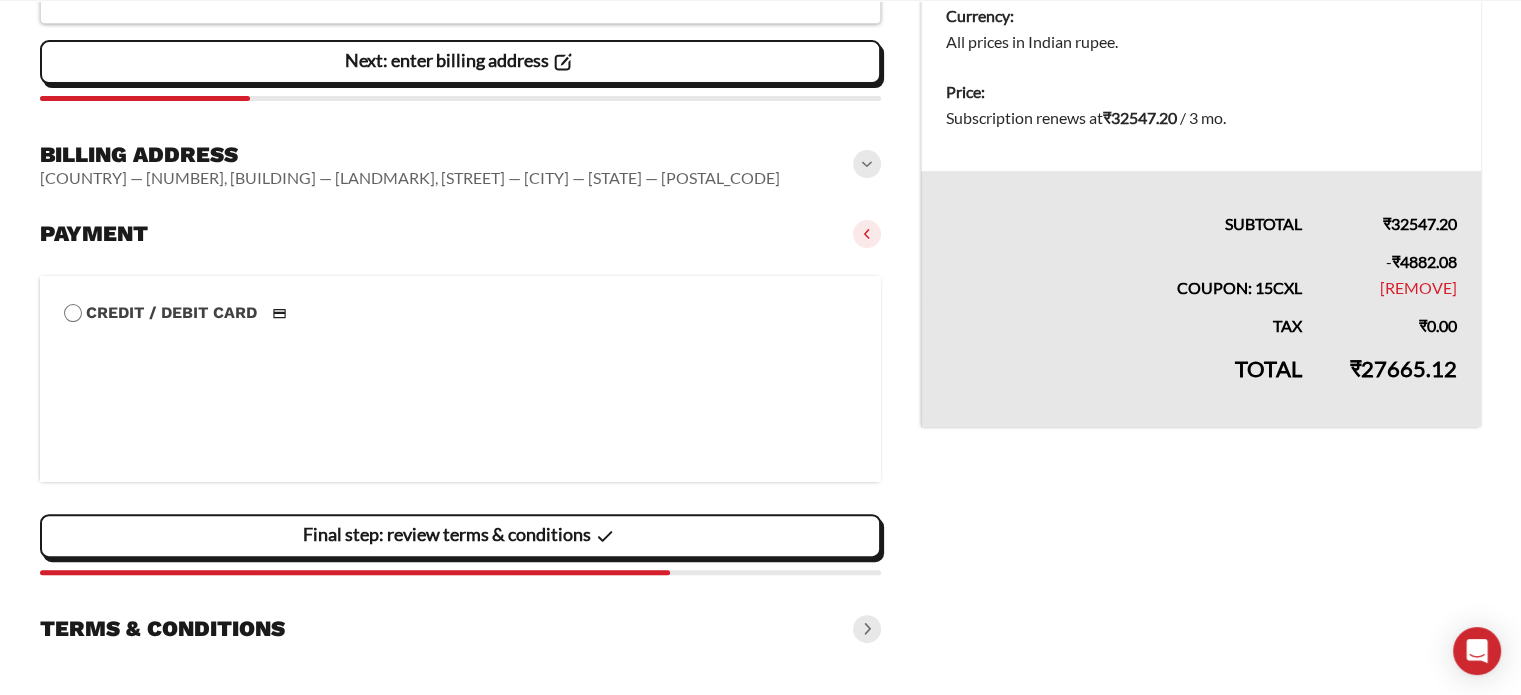 scroll, scrollTop: 616, scrollLeft: 0, axis: vertical 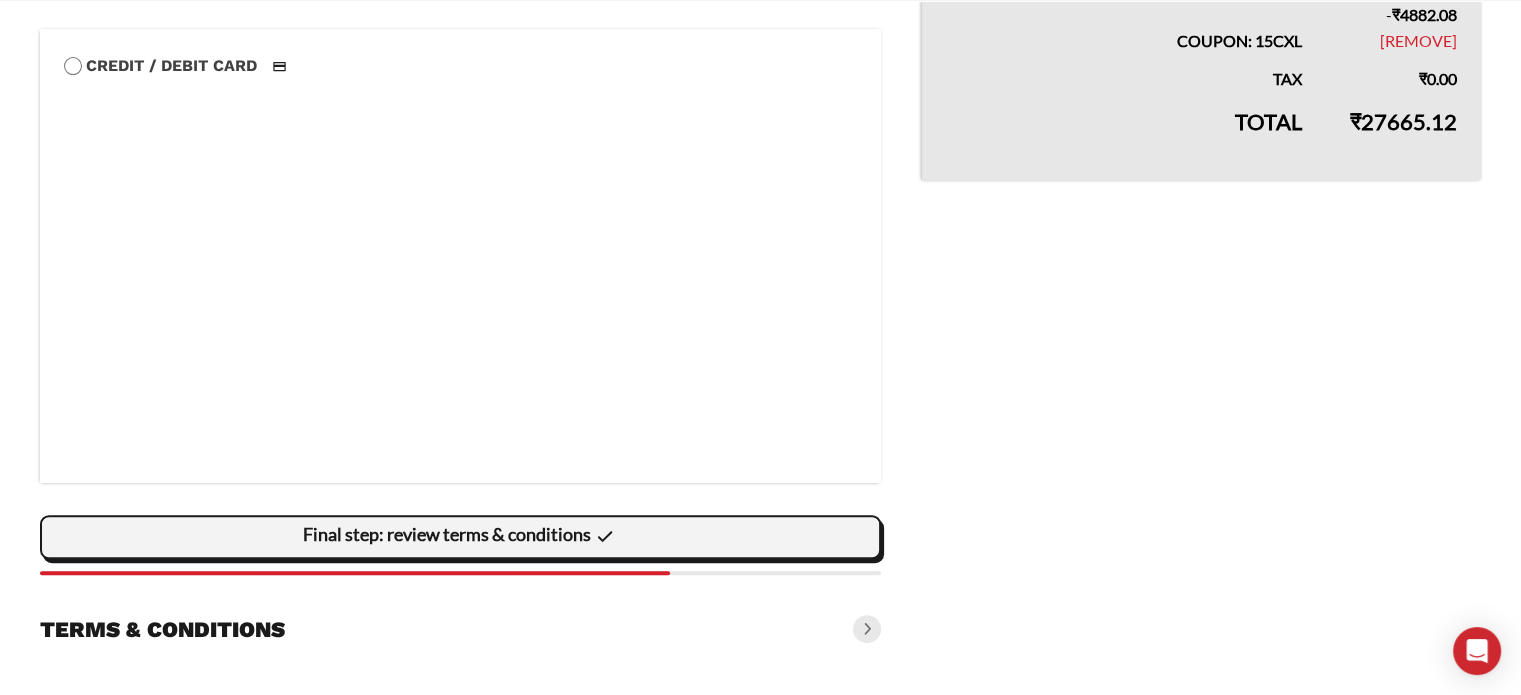 click on "Final step: review terms & conditions" at bounding box center [460, 537] 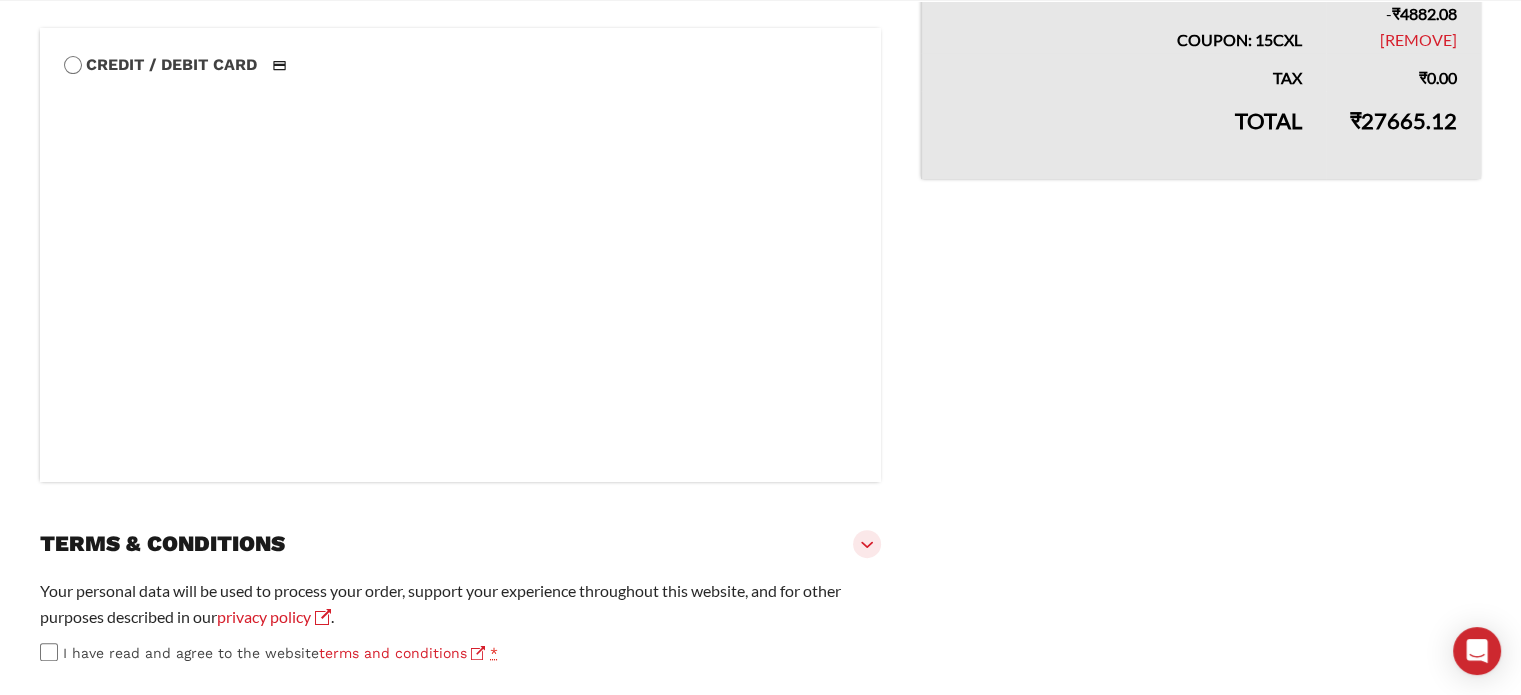 scroll, scrollTop: 924, scrollLeft: 0, axis: vertical 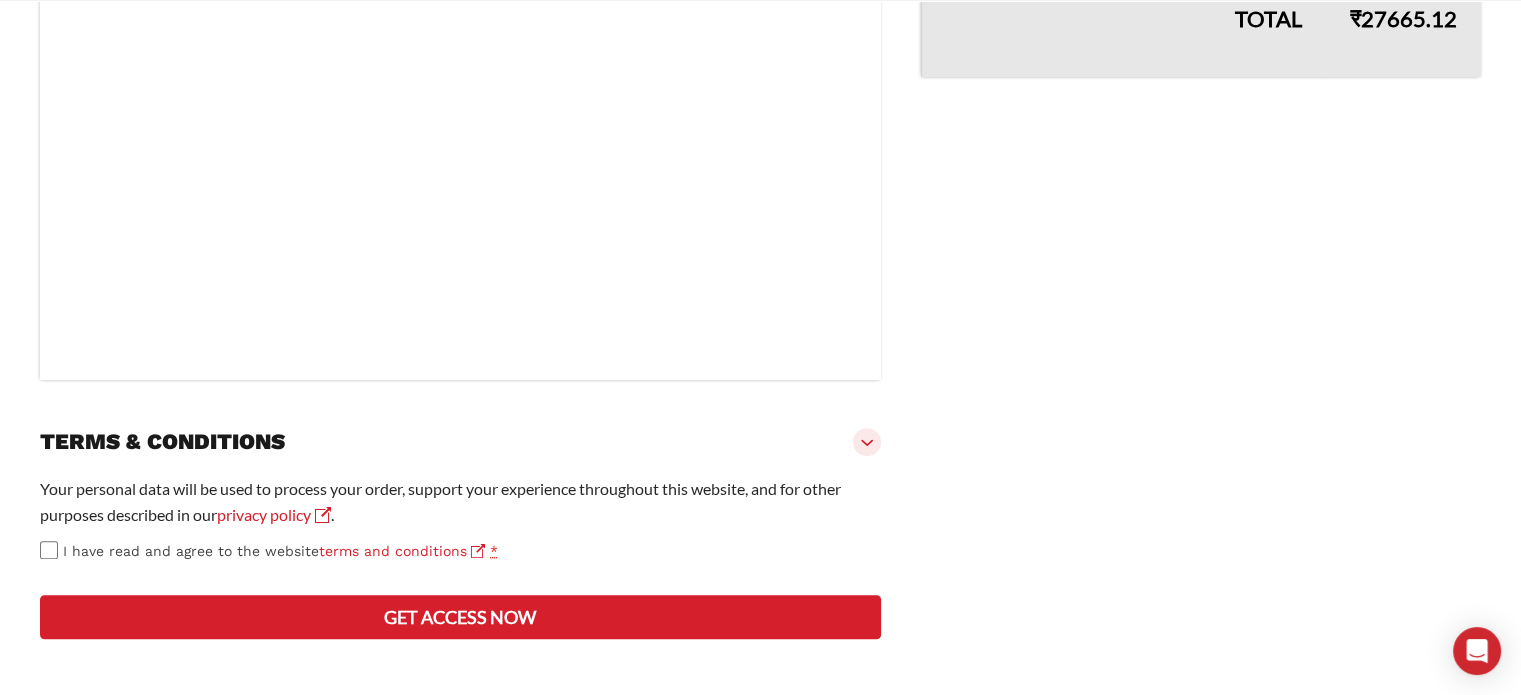 click on "Get access now" at bounding box center (460, 617) 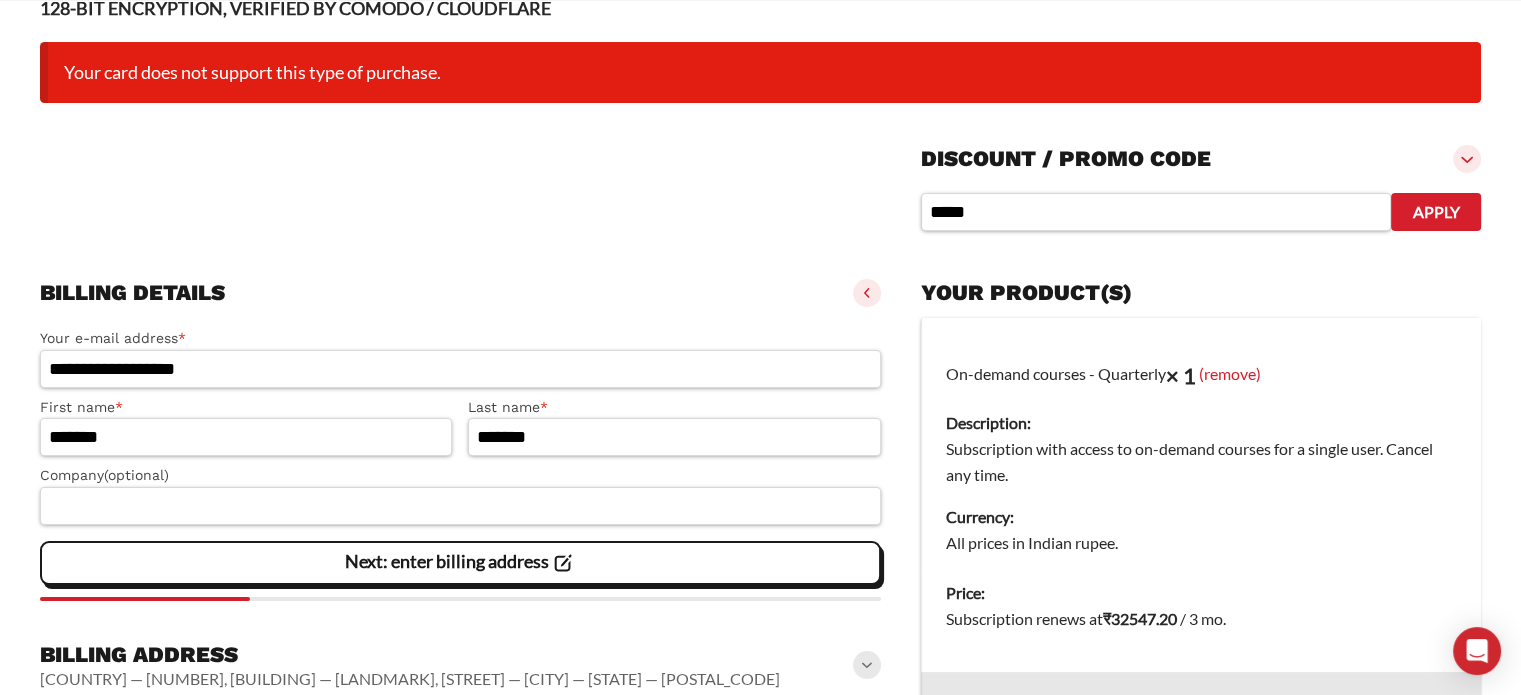 scroll, scrollTop: 97, scrollLeft: 0, axis: vertical 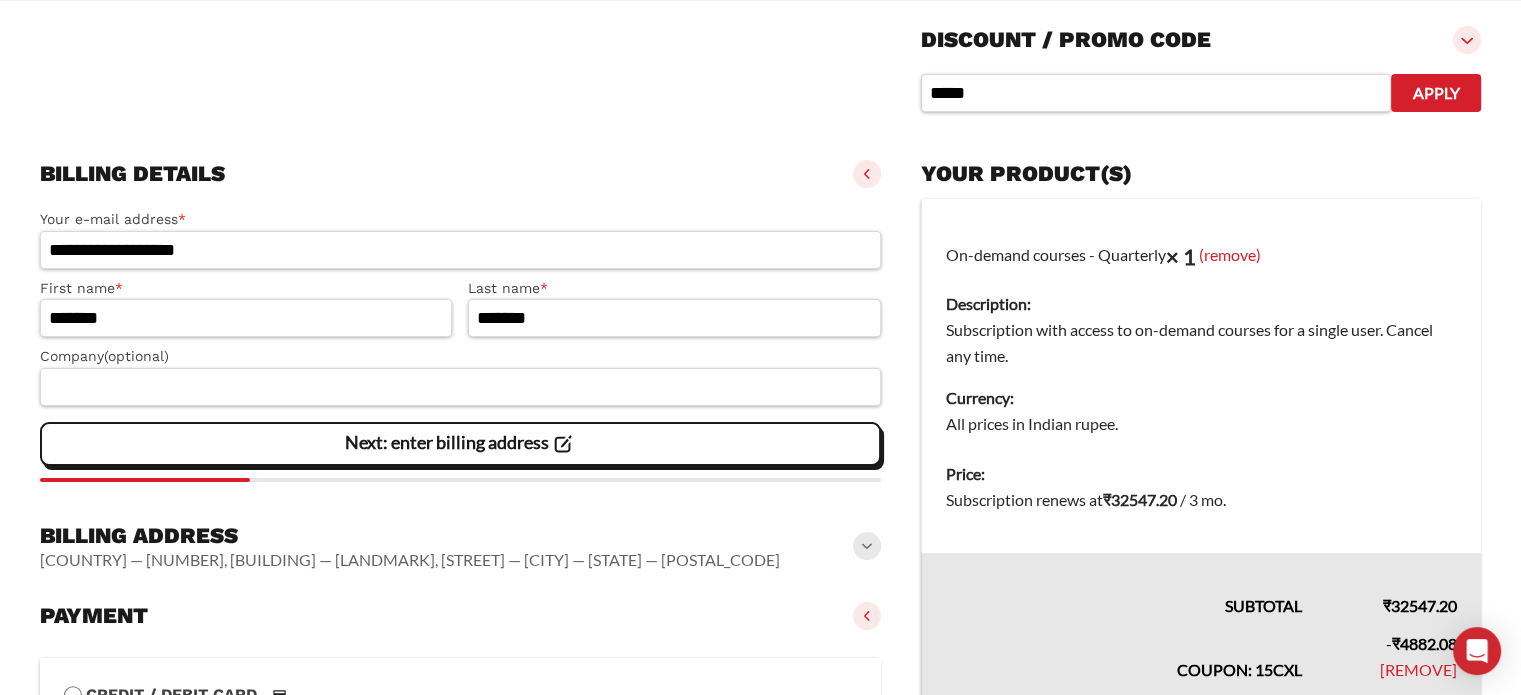 click on "Apply" at bounding box center (1436, 93) 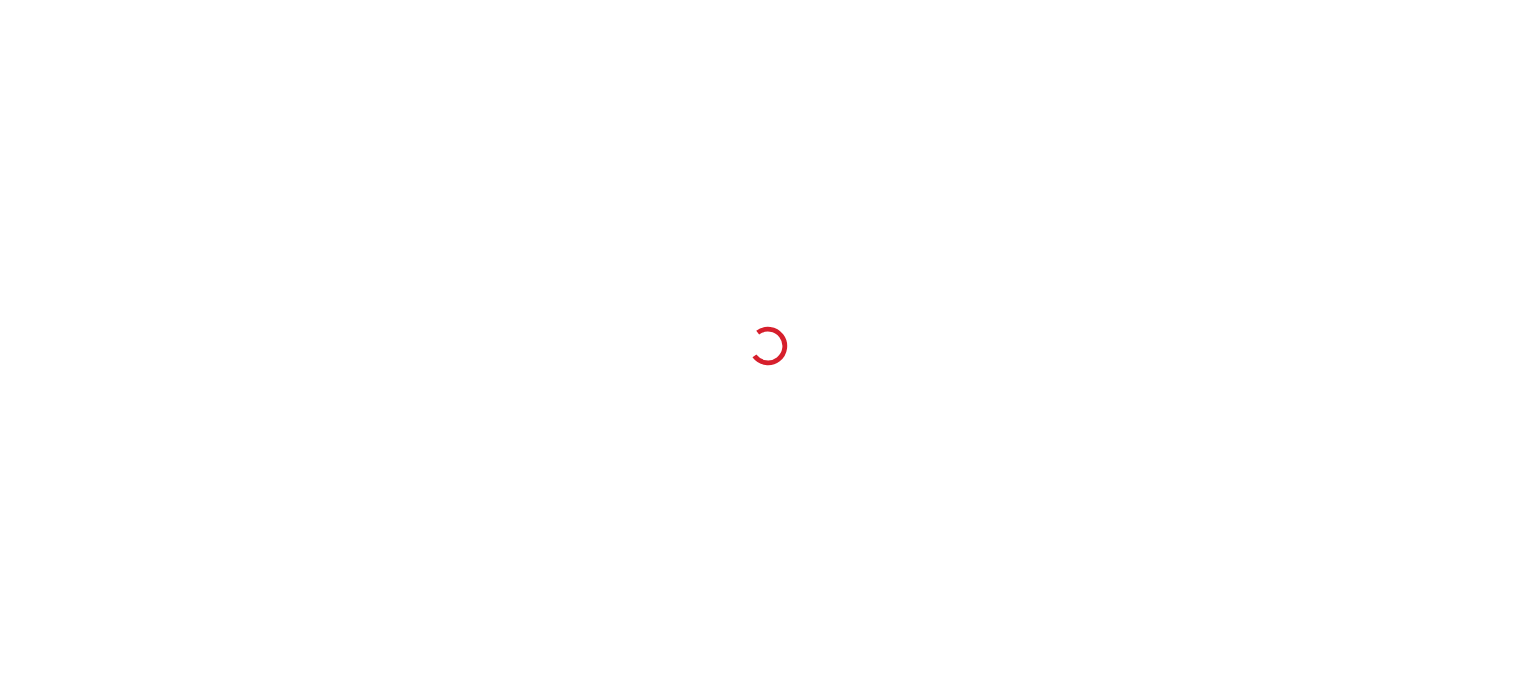 scroll, scrollTop: 0, scrollLeft: 0, axis: both 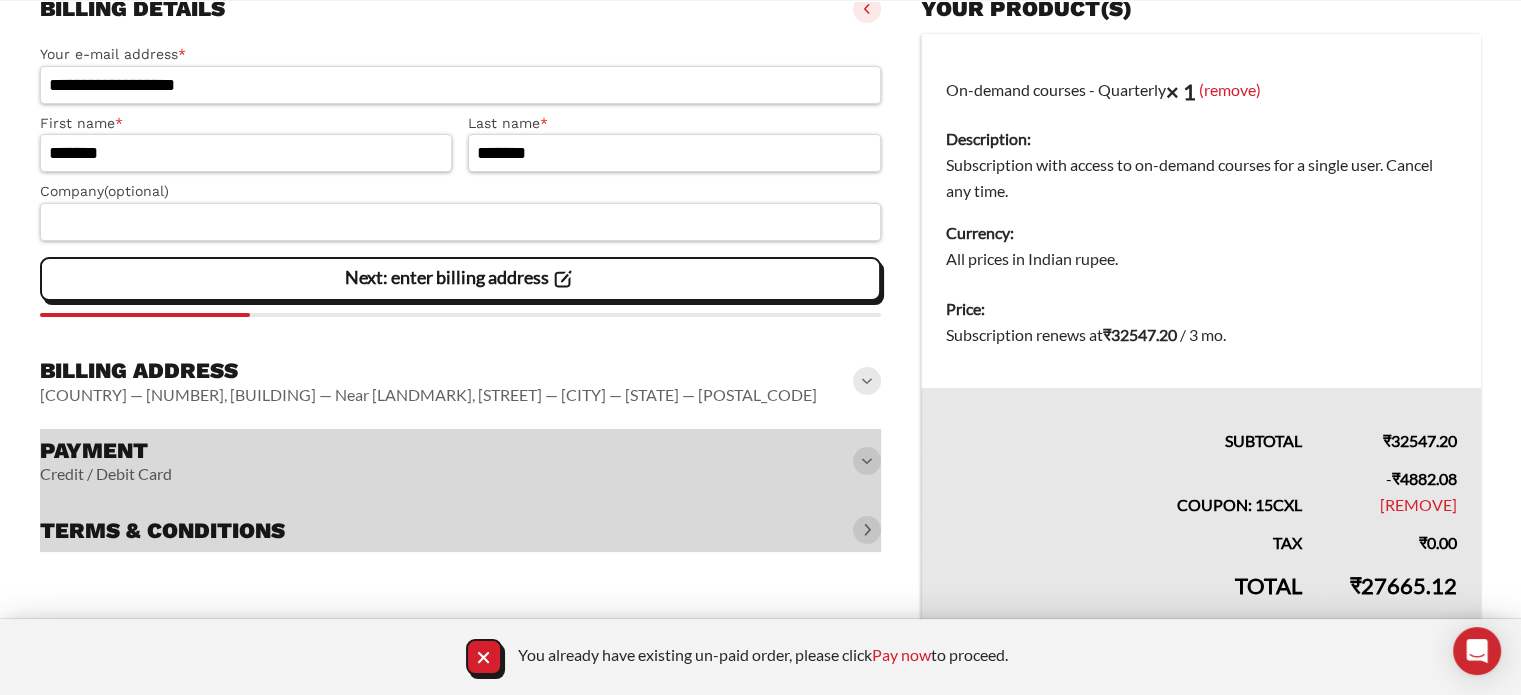 click at bounding box center [460, 491] 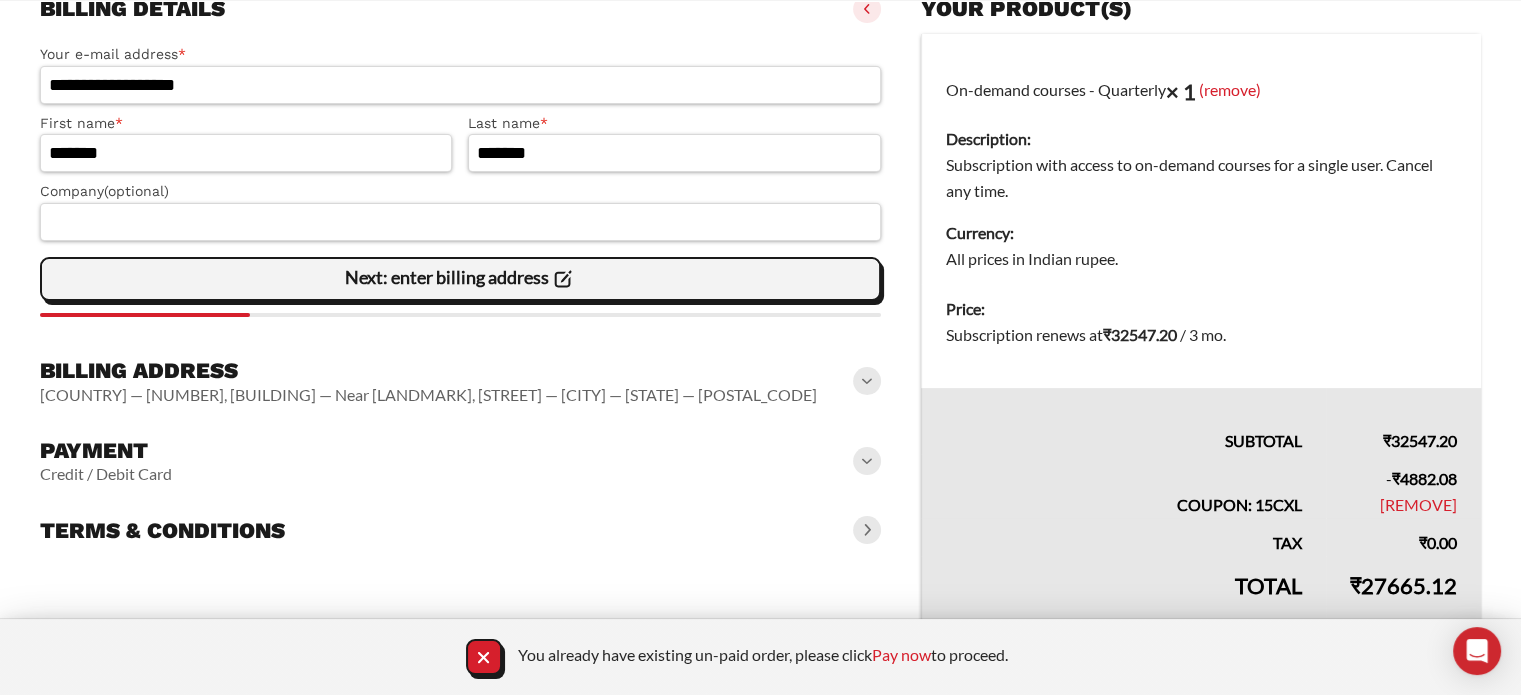 click on "Next: enter billing address" 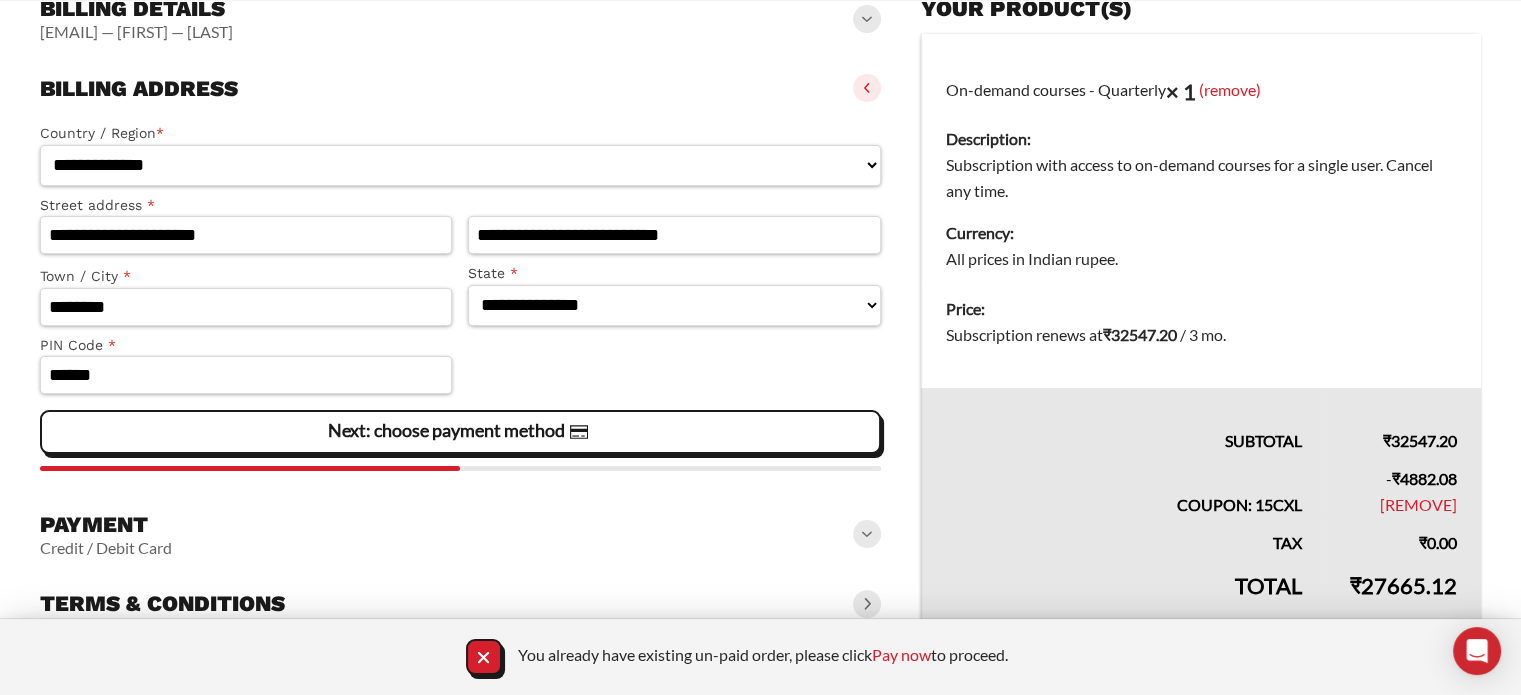 click on "Payment
Credit / Debit Card" at bounding box center (460, 535) 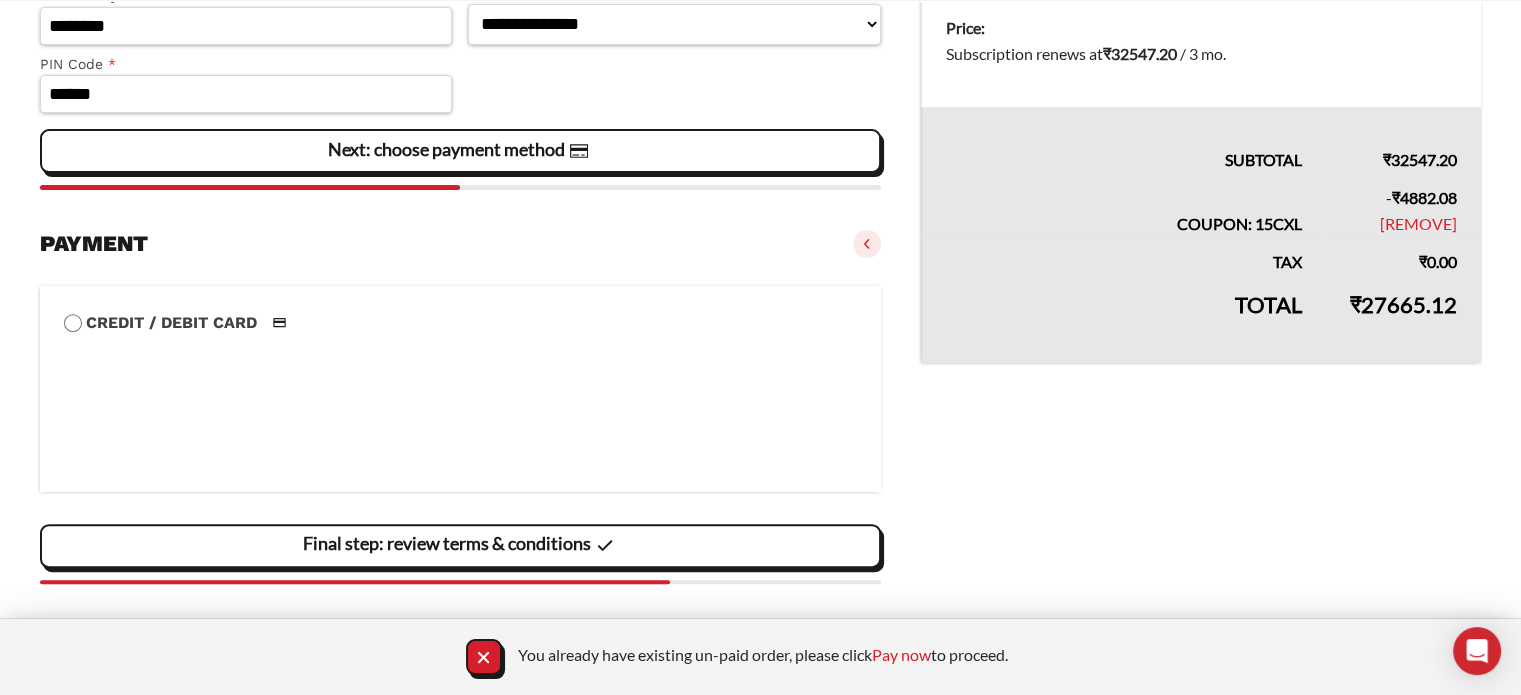 scroll, scrollTop: 660, scrollLeft: 0, axis: vertical 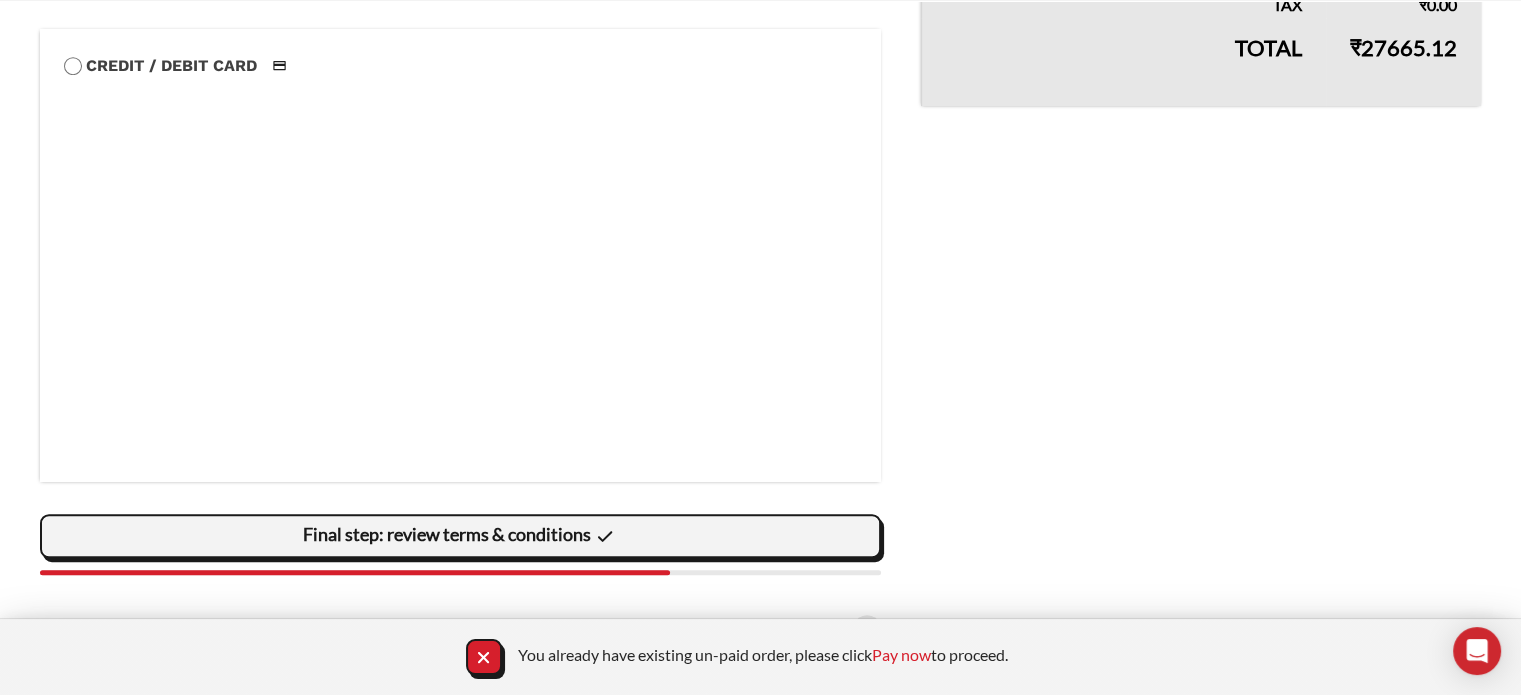 click on "Final step: review terms & conditions" at bounding box center [460, 536] 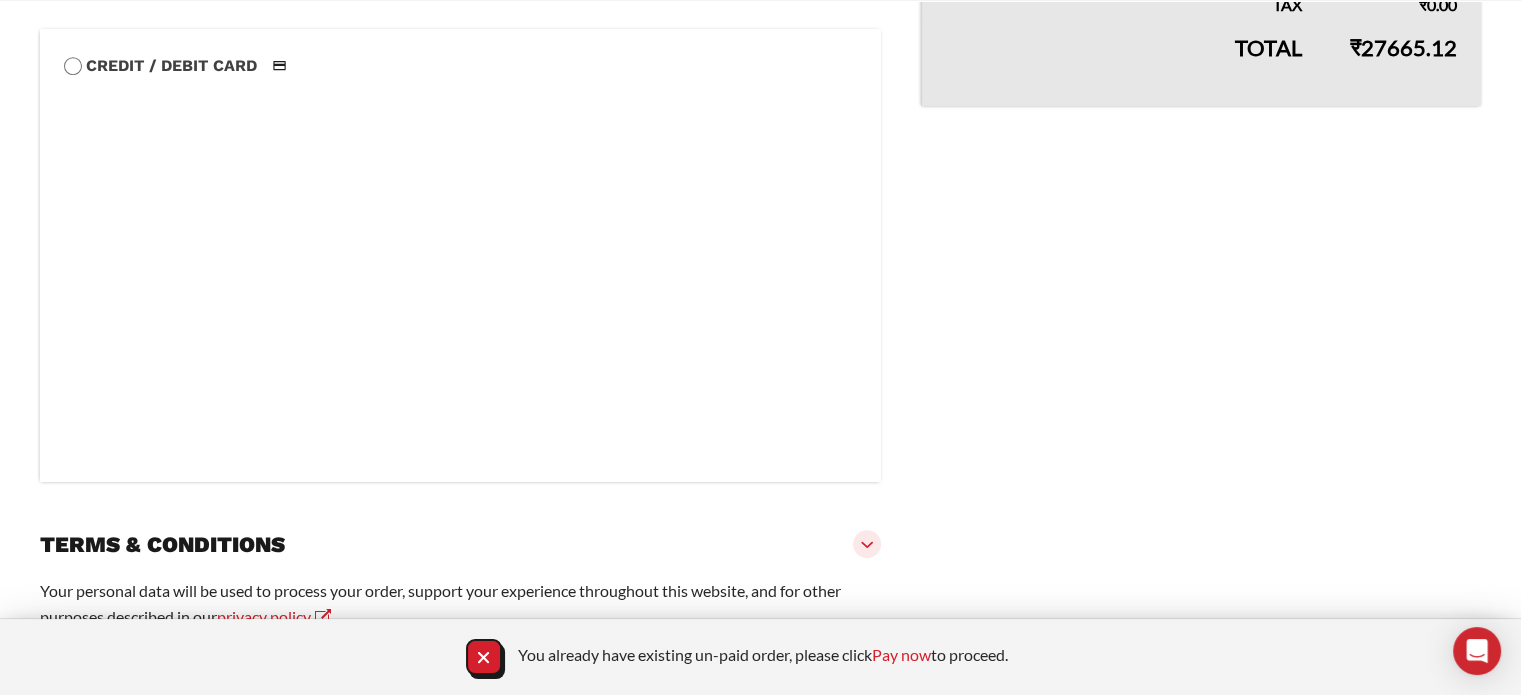 scroll, scrollTop: 1011, scrollLeft: 0, axis: vertical 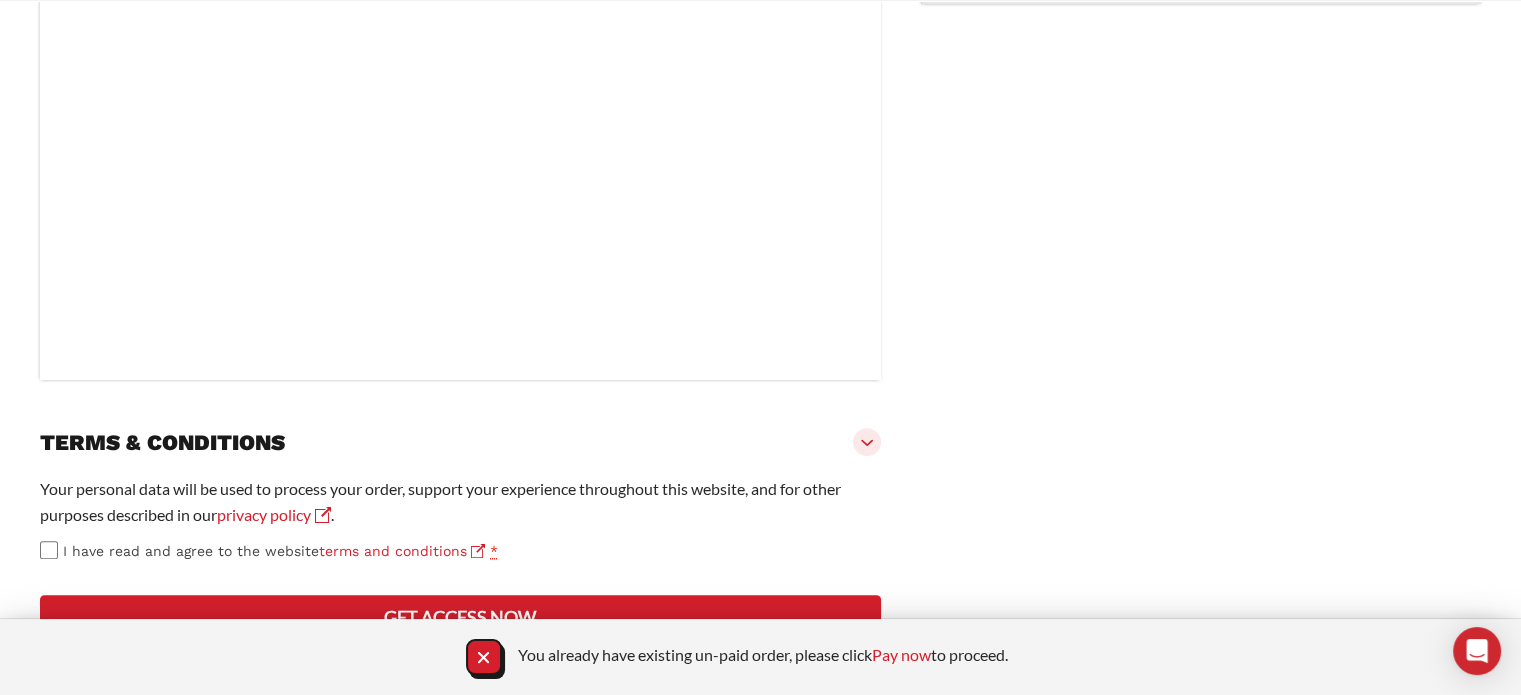 click on "Get access now" at bounding box center (460, 617) 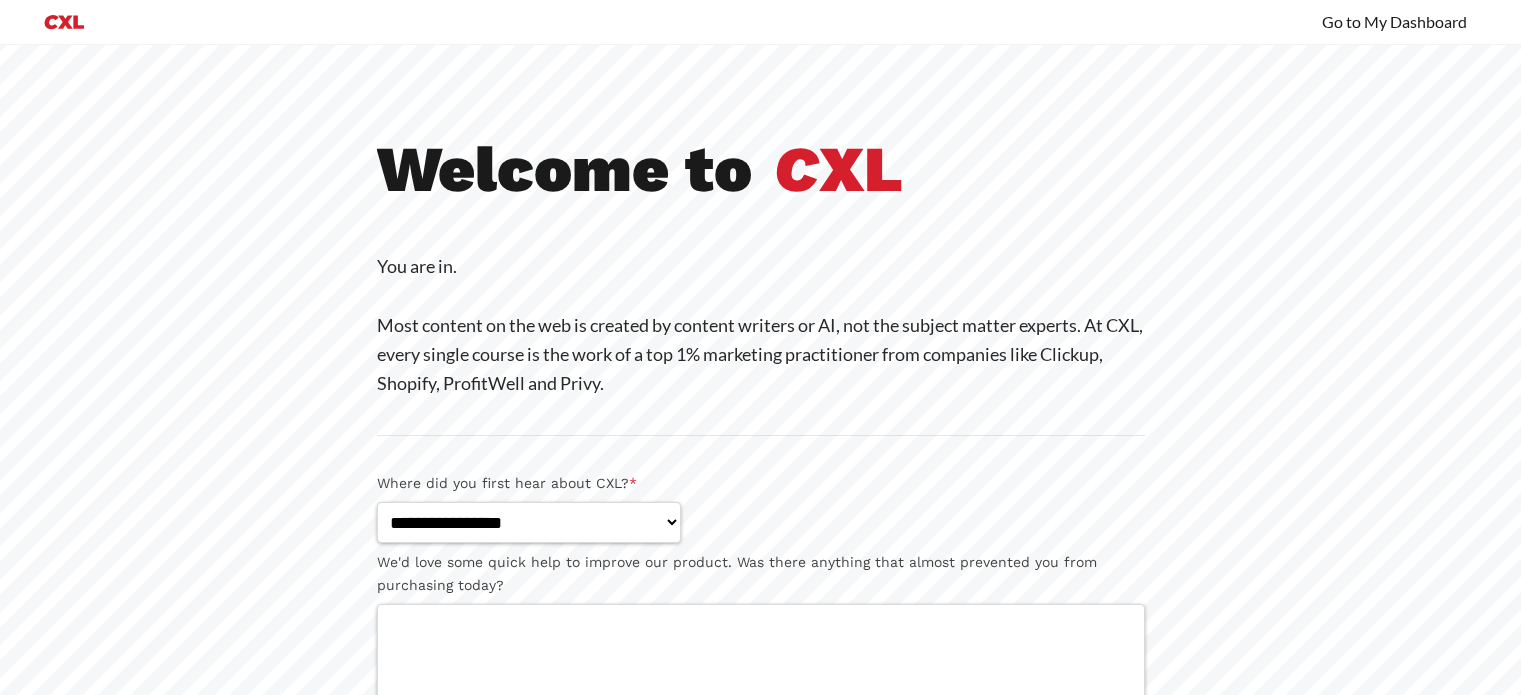 scroll, scrollTop: 0, scrollLeft: 0, axis: both 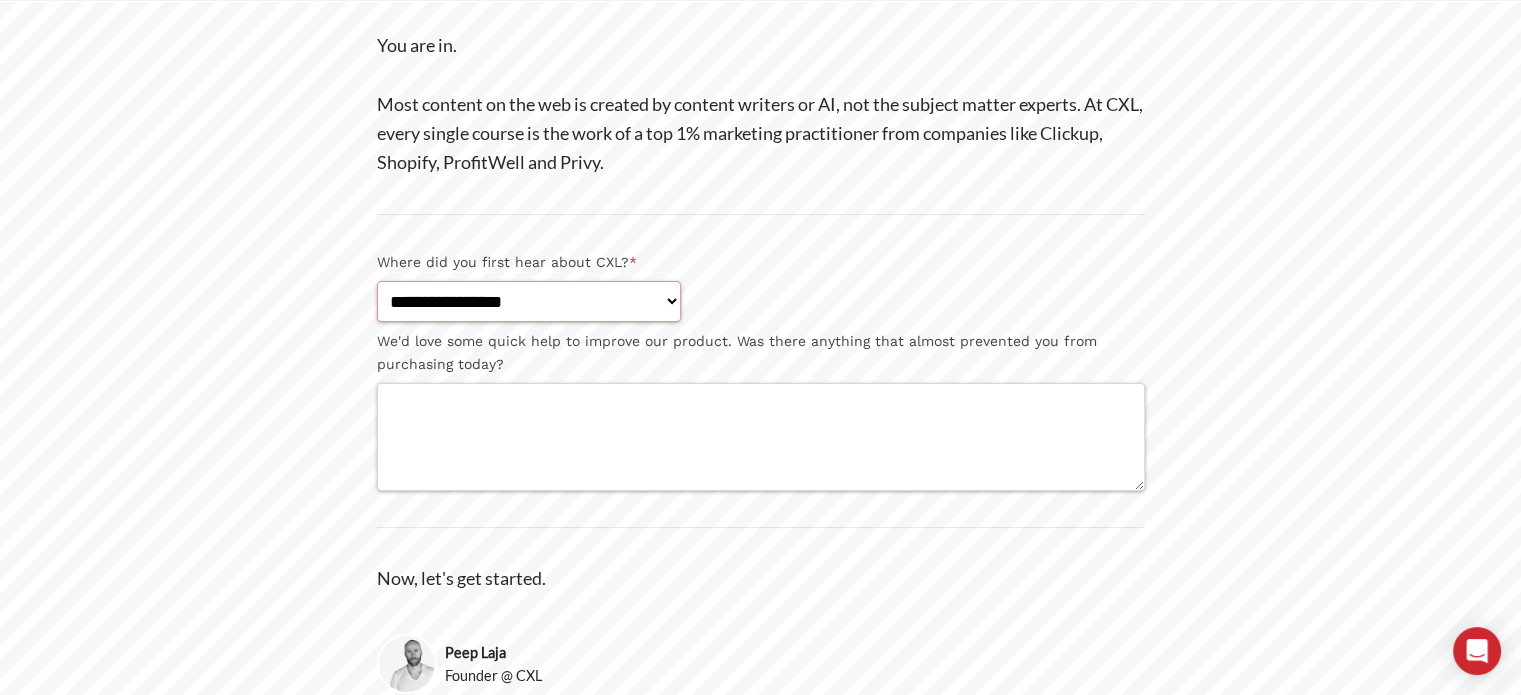 click on "**********" at bounding box center (529, 301) 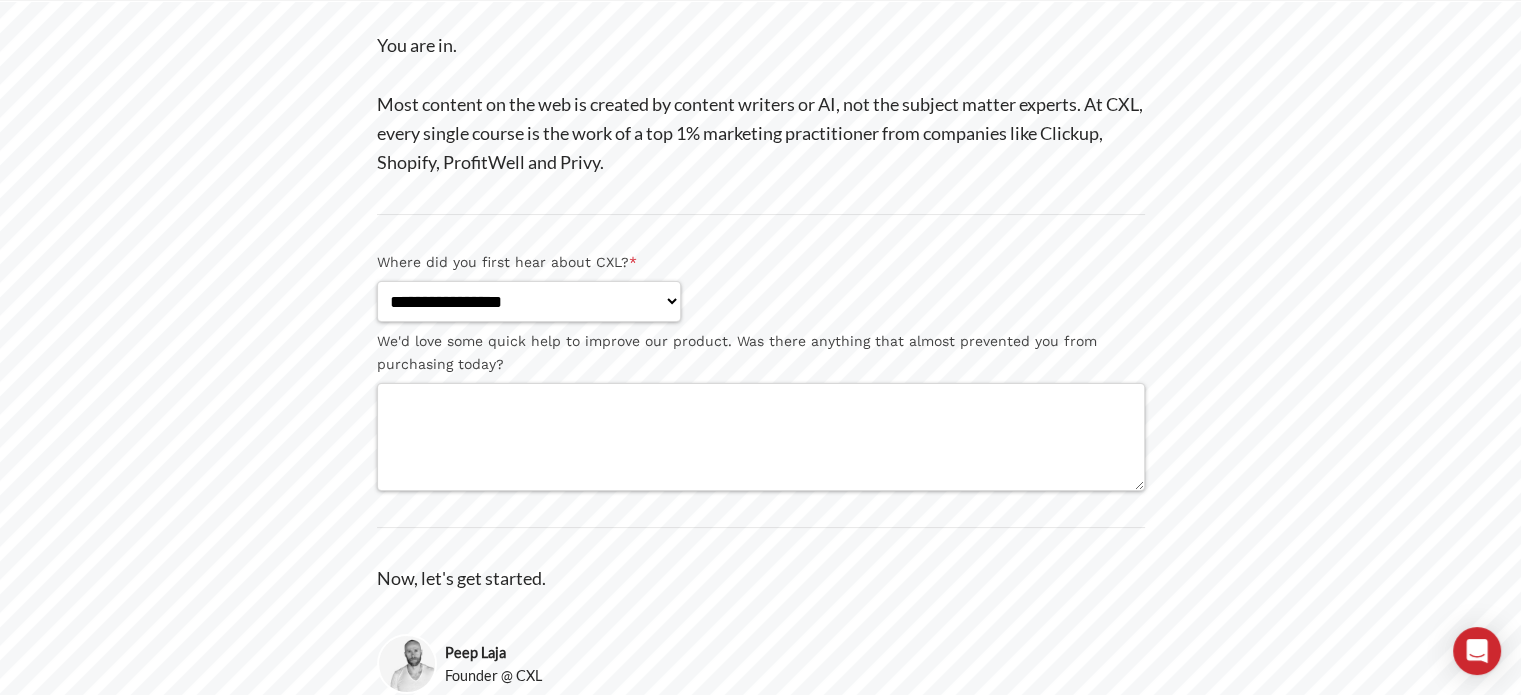 drag, startPoint x: 748, startPoint y: 202, endPoint x: 748, endPoint y: 191, distance: 11 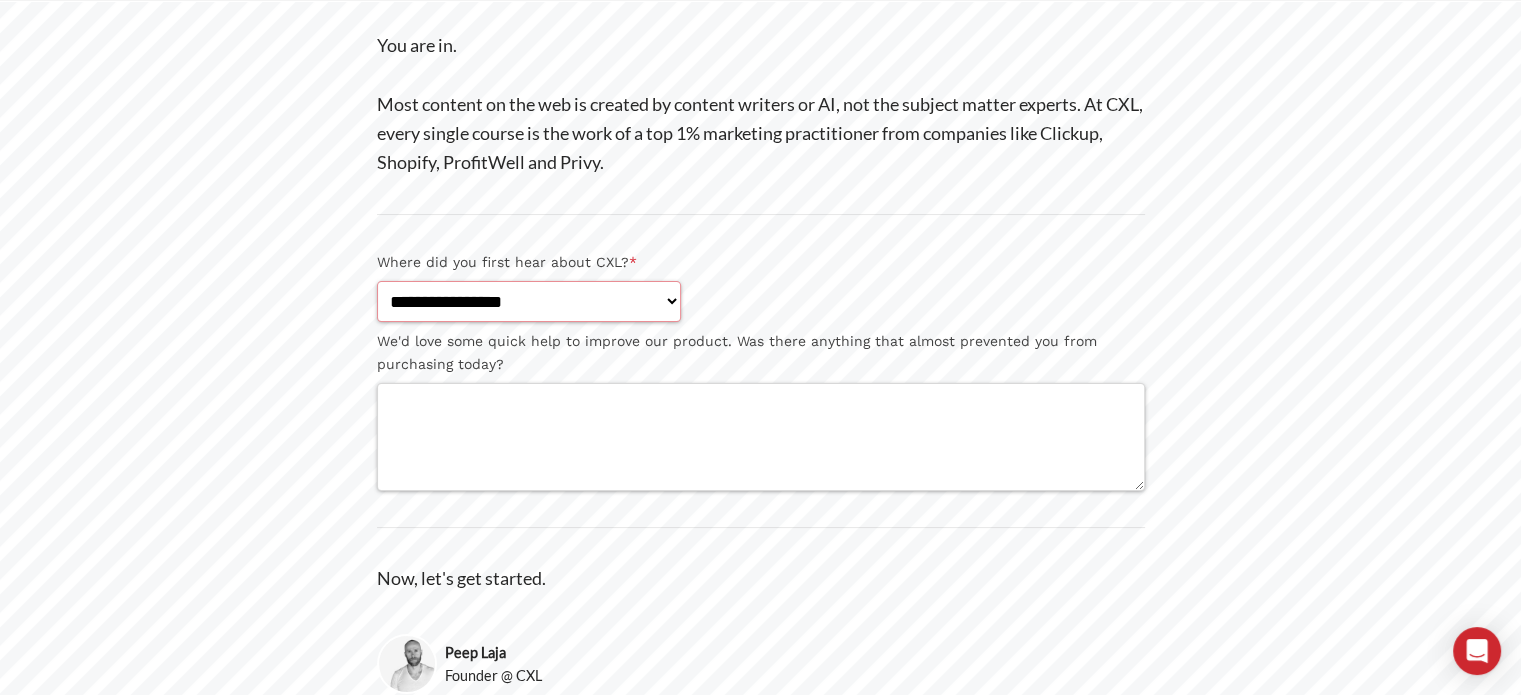 click on "**********" at bounding box center (529, 301) 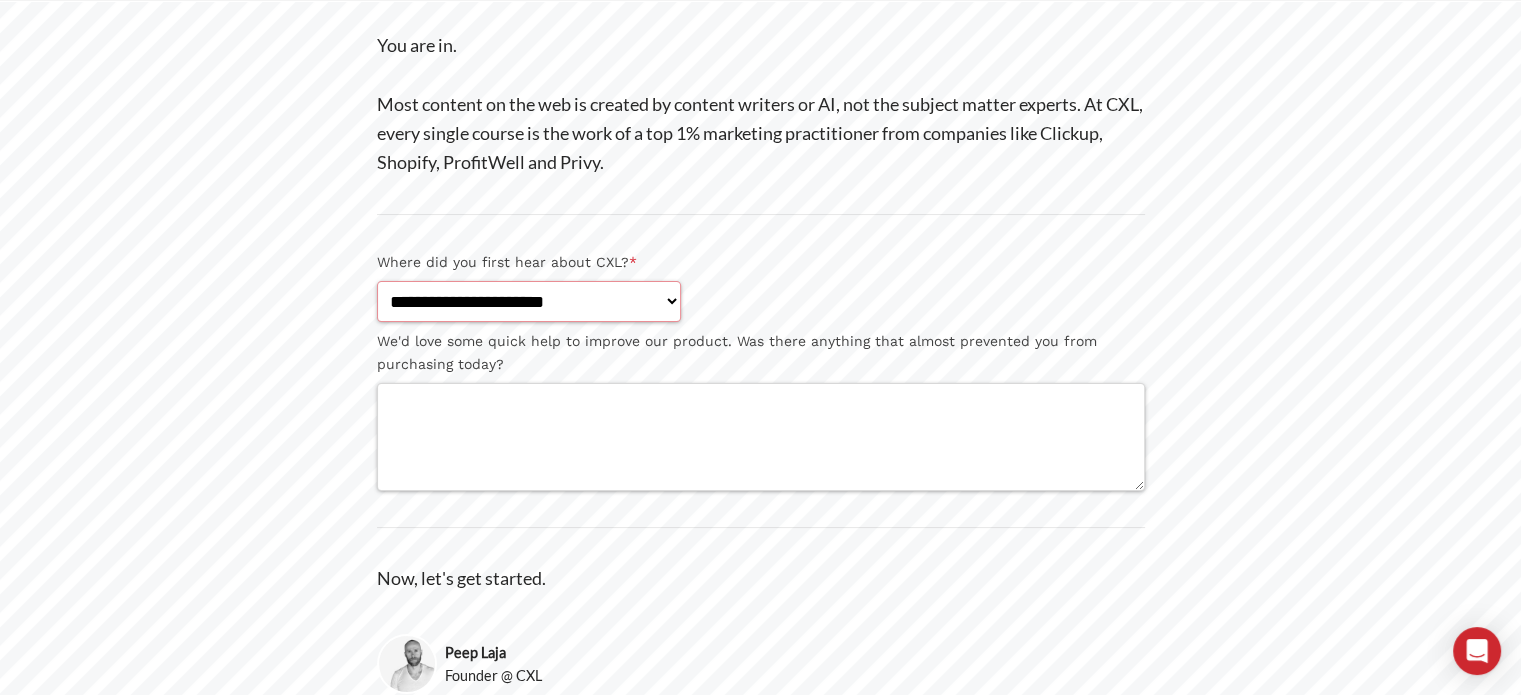 click on "**********" at bounding box center (529, 301) 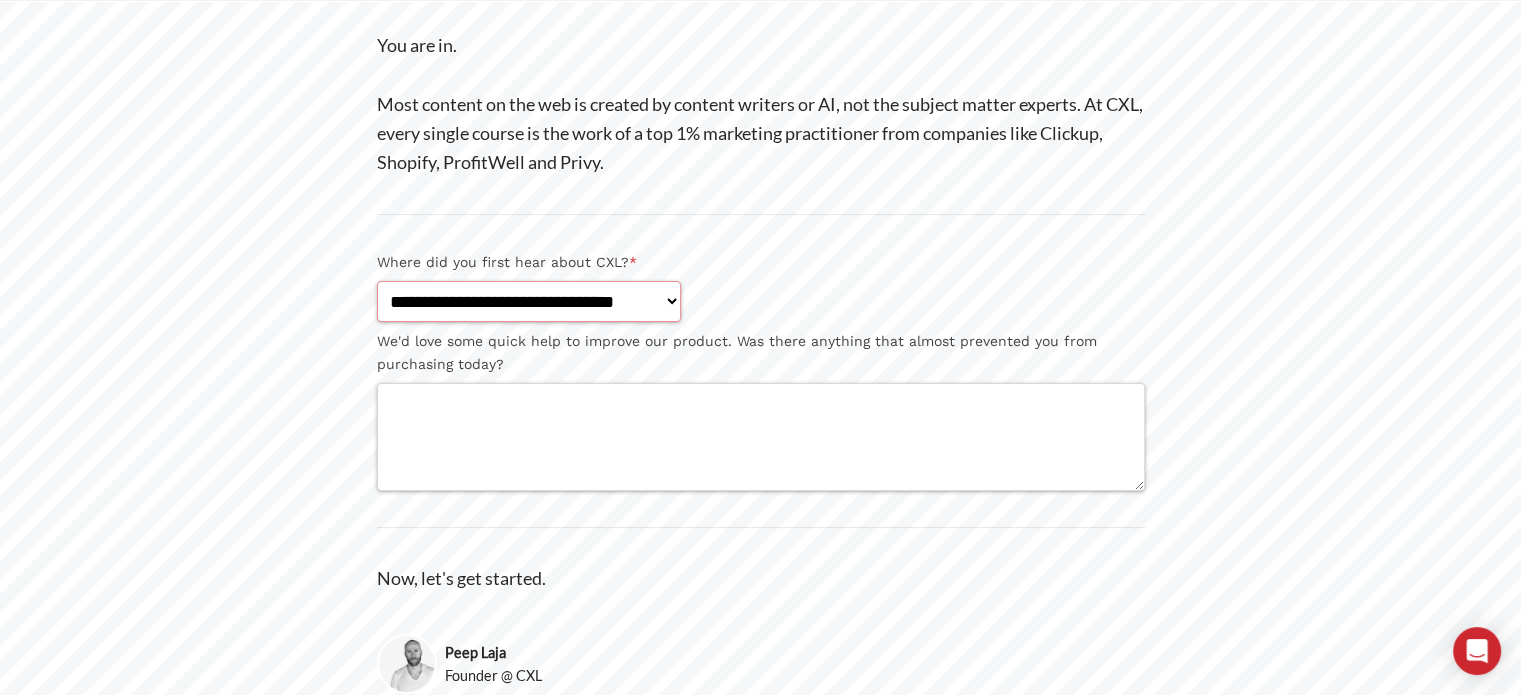 click on "**********" at bounding box center [529, 301] 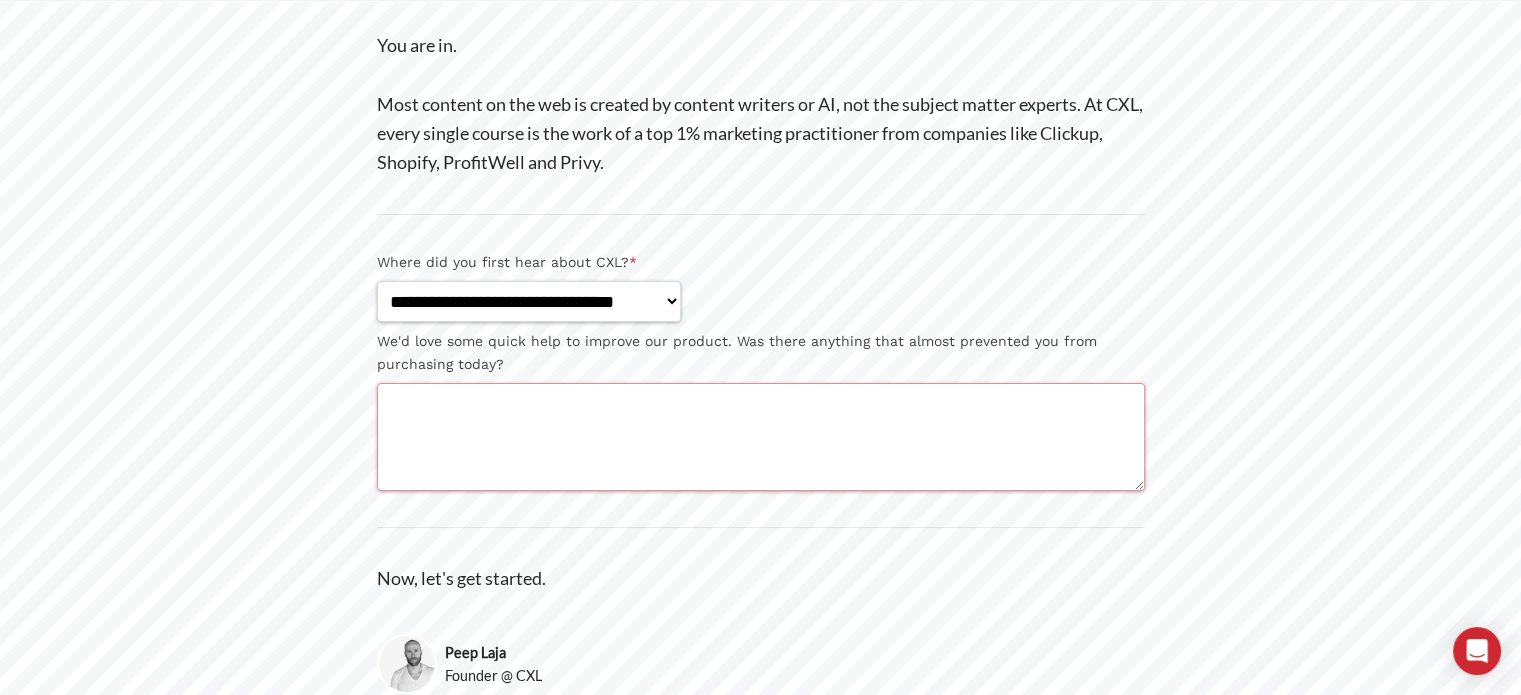 click on "We'd love some quick help to improve our product. Was there anything that almost prevented you from purchasing today?" at bounding box center (761, 437) 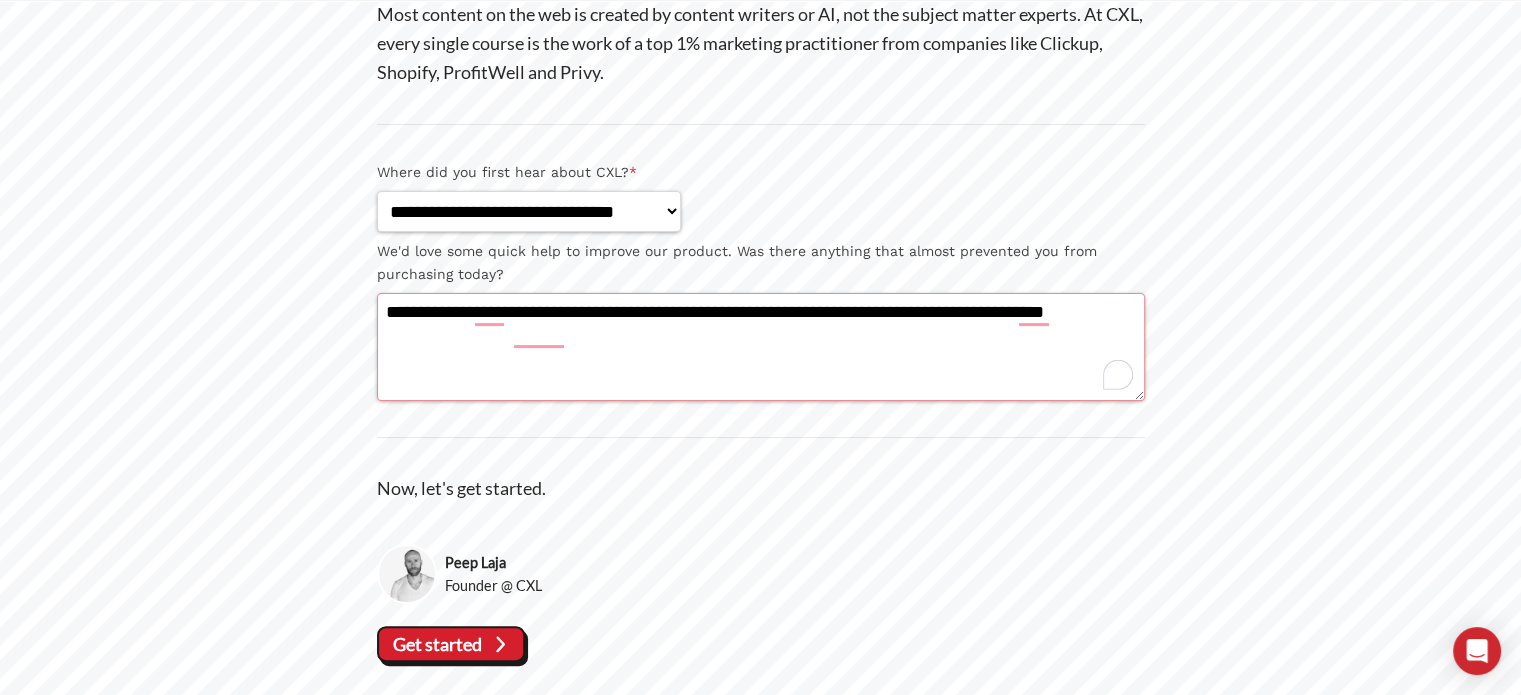 scroll, scrollTop: 376, scrollLeft: 0, axis: vertical 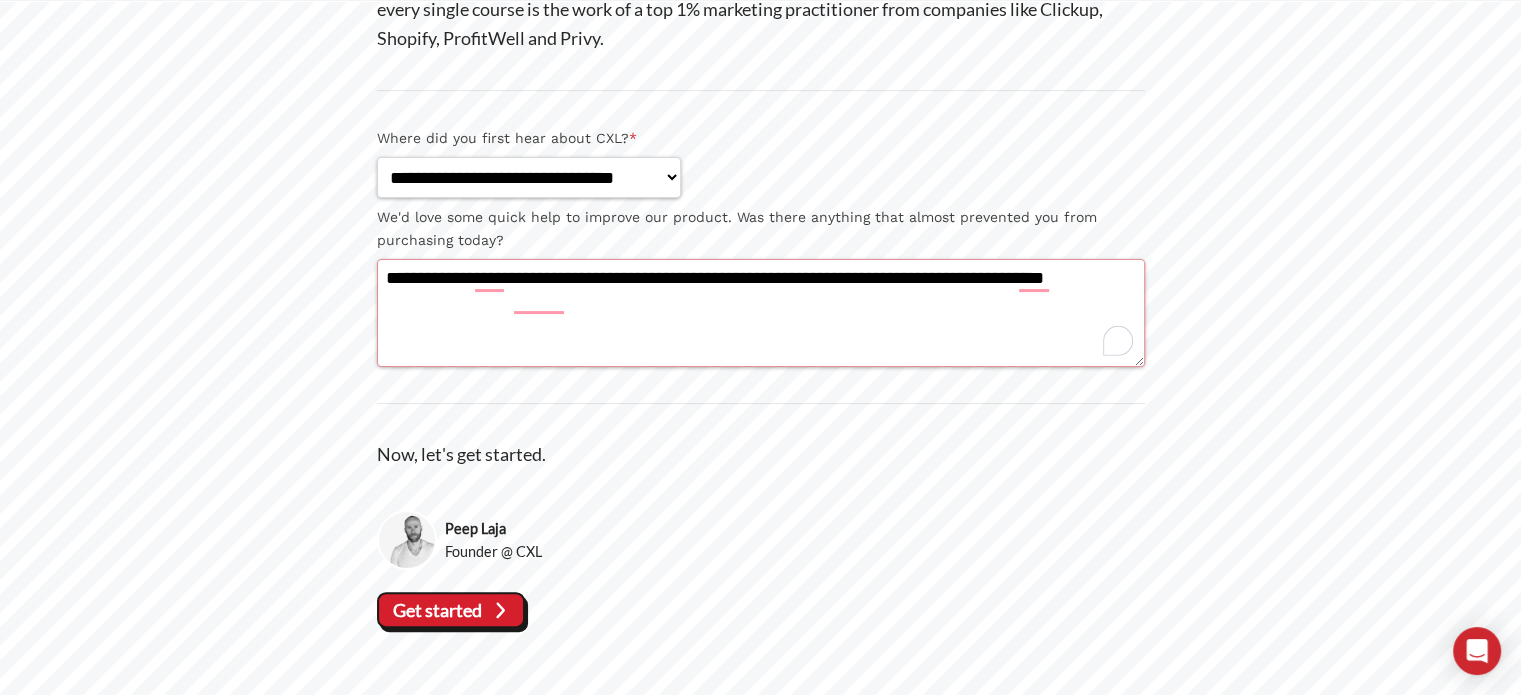 type on "**********" 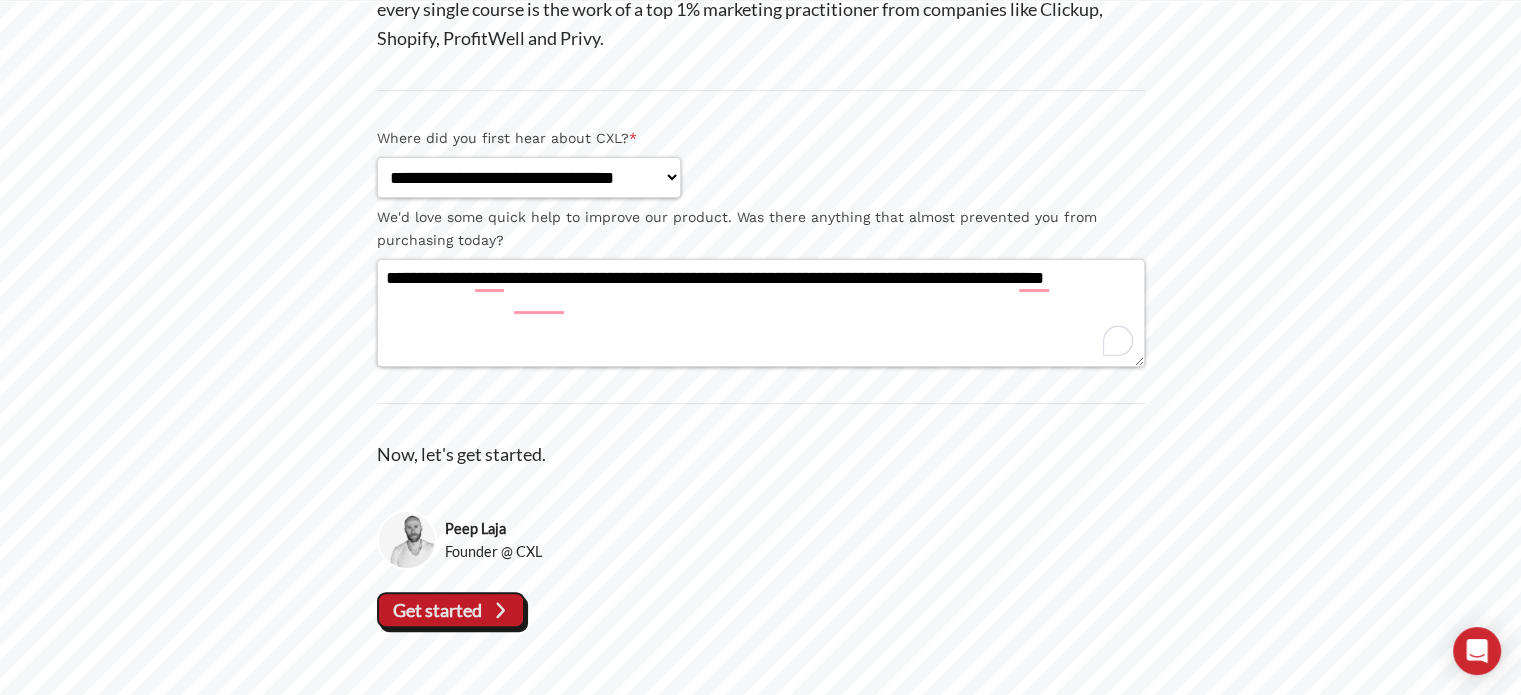 click on "Get started" at bounding box center (0, 0) 